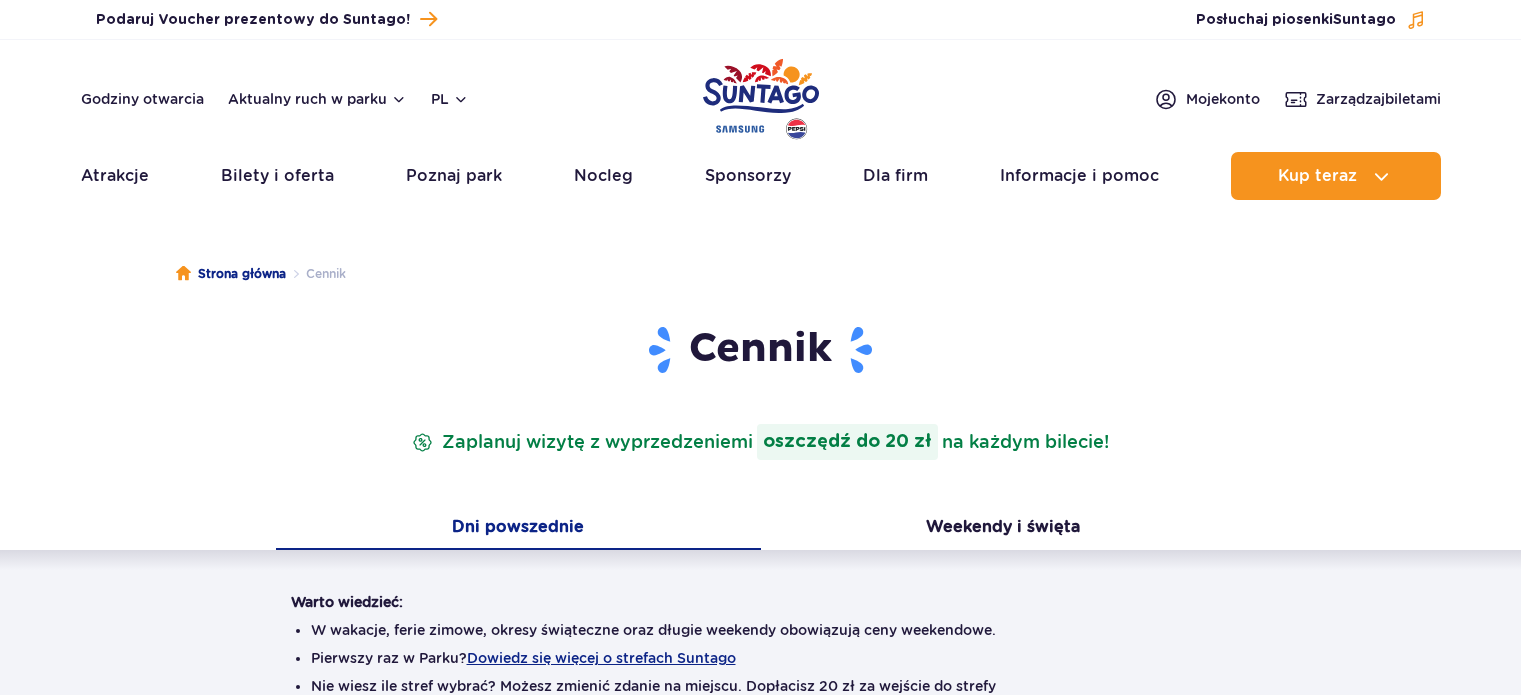 scroll, scrollTop: 0, scrollLeft: 0, axis: both 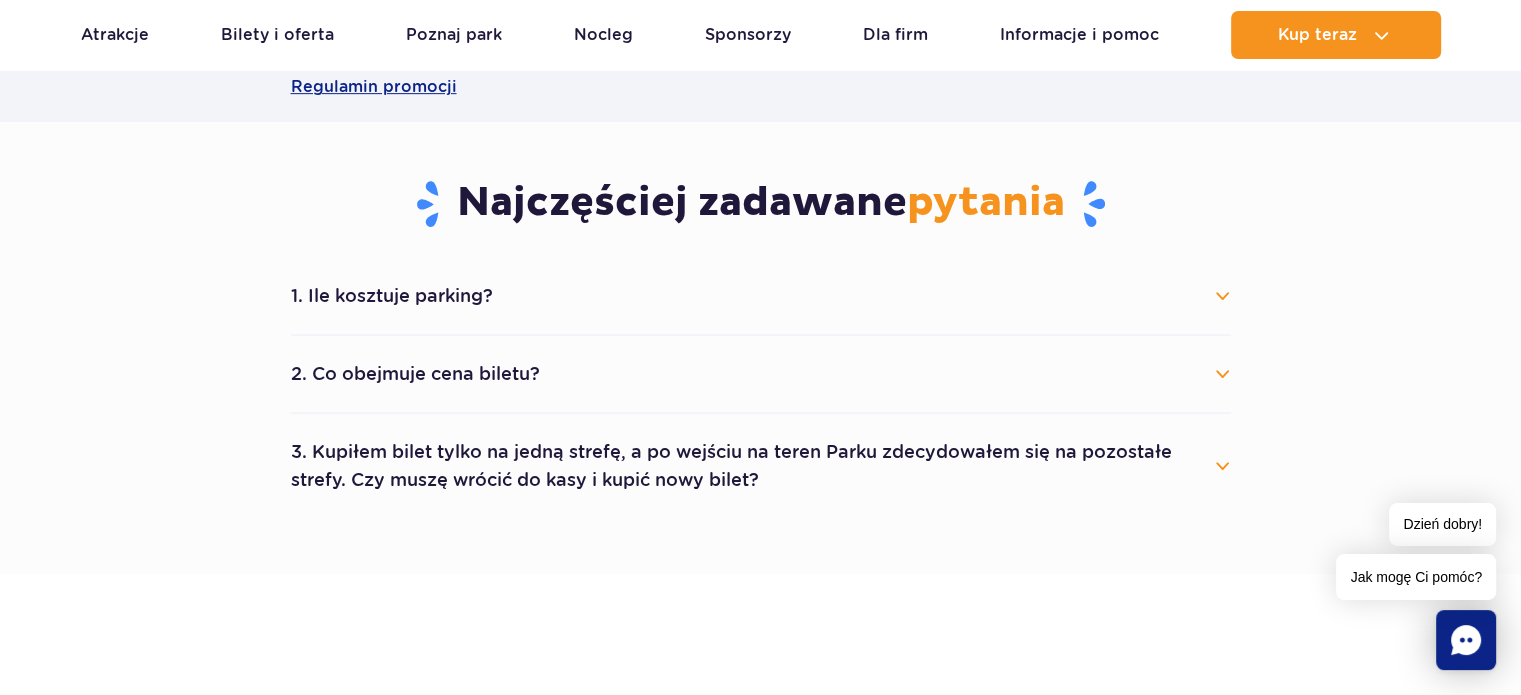 click on "3. Kupiłem bilet tylko na jedną strefę, a po wejściu na teren Parku zdecydowałem się na pozostałe strefy. Czy muszę wrócić do kasy i kupić nowy bilet?" at bounding box center [761, 466] 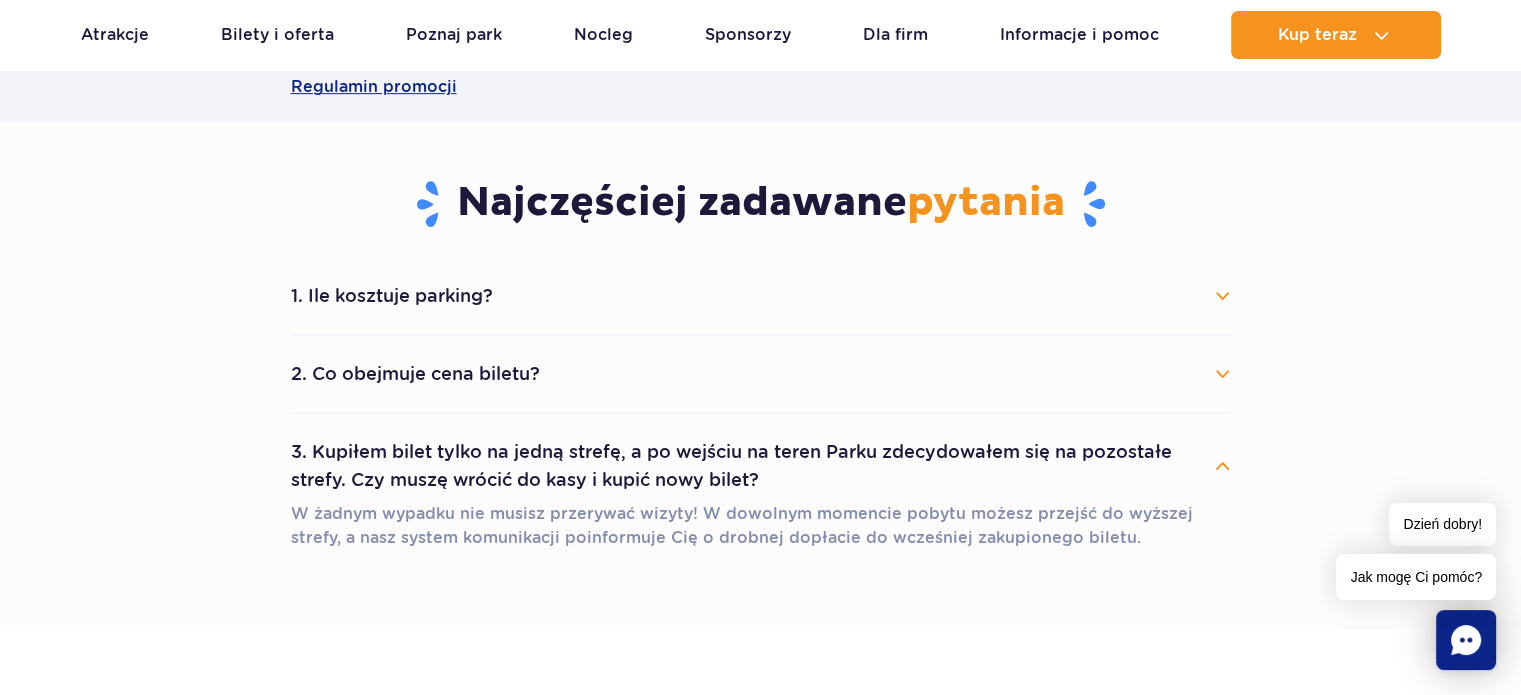 click on "3. Kupiłem bilet tylko na jedną strefę, a po wejściu na teren Parku zdecydowałem się na pozostałe strefy. Czy muszę wrócić do kasy i kupić nowy bilet?" at bounding box center (761, 466) 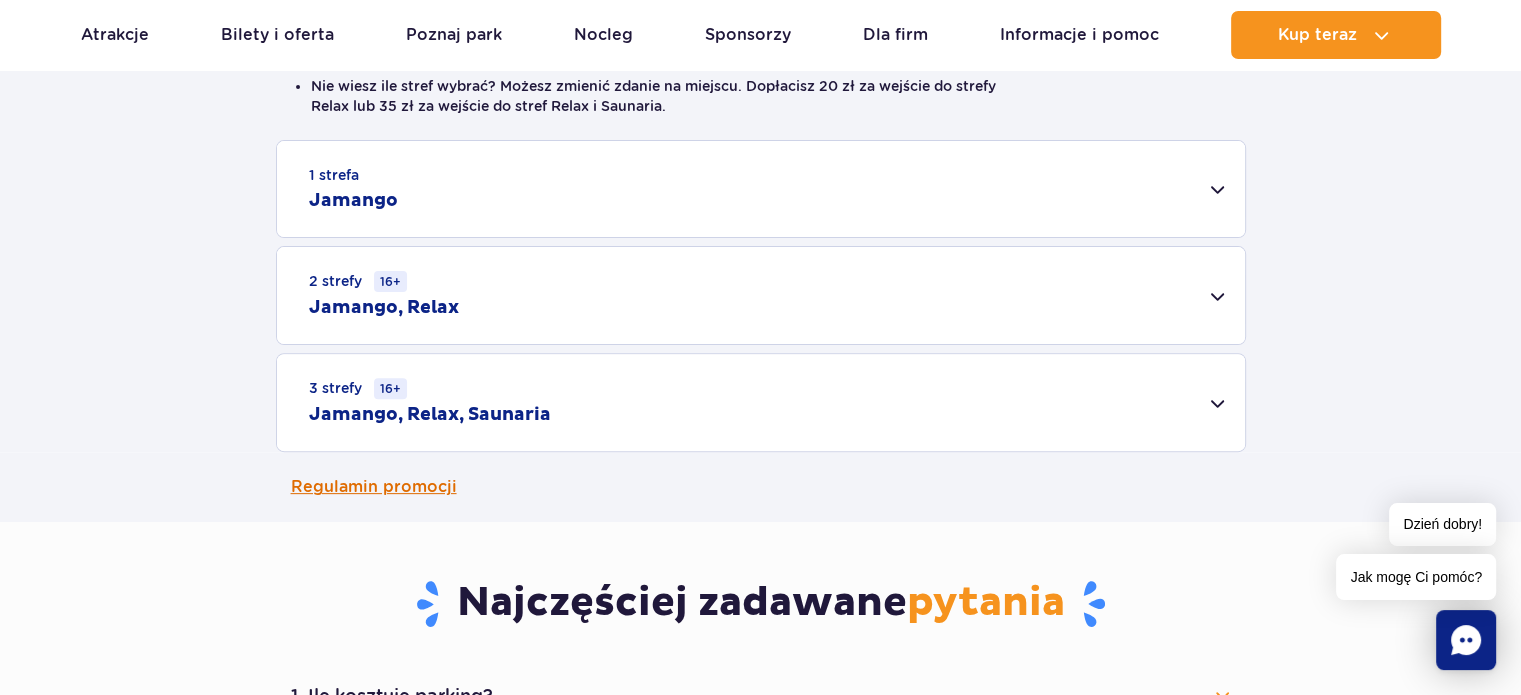 scroll, scrollTop: 600, scrollLeft: 0, axis: vertical 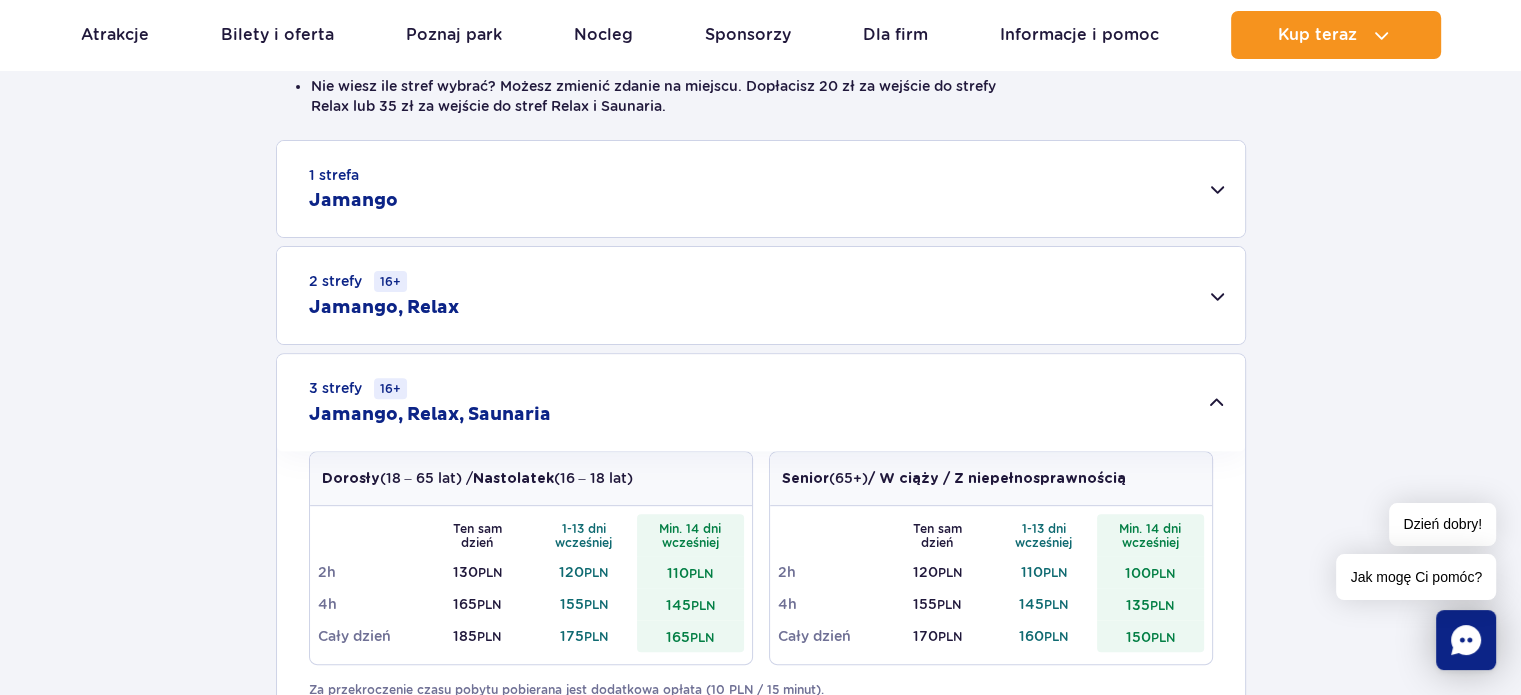 click on "3 strefy  16+
Jamango, Relax, Saunaria" at bounding box center [761, 402] 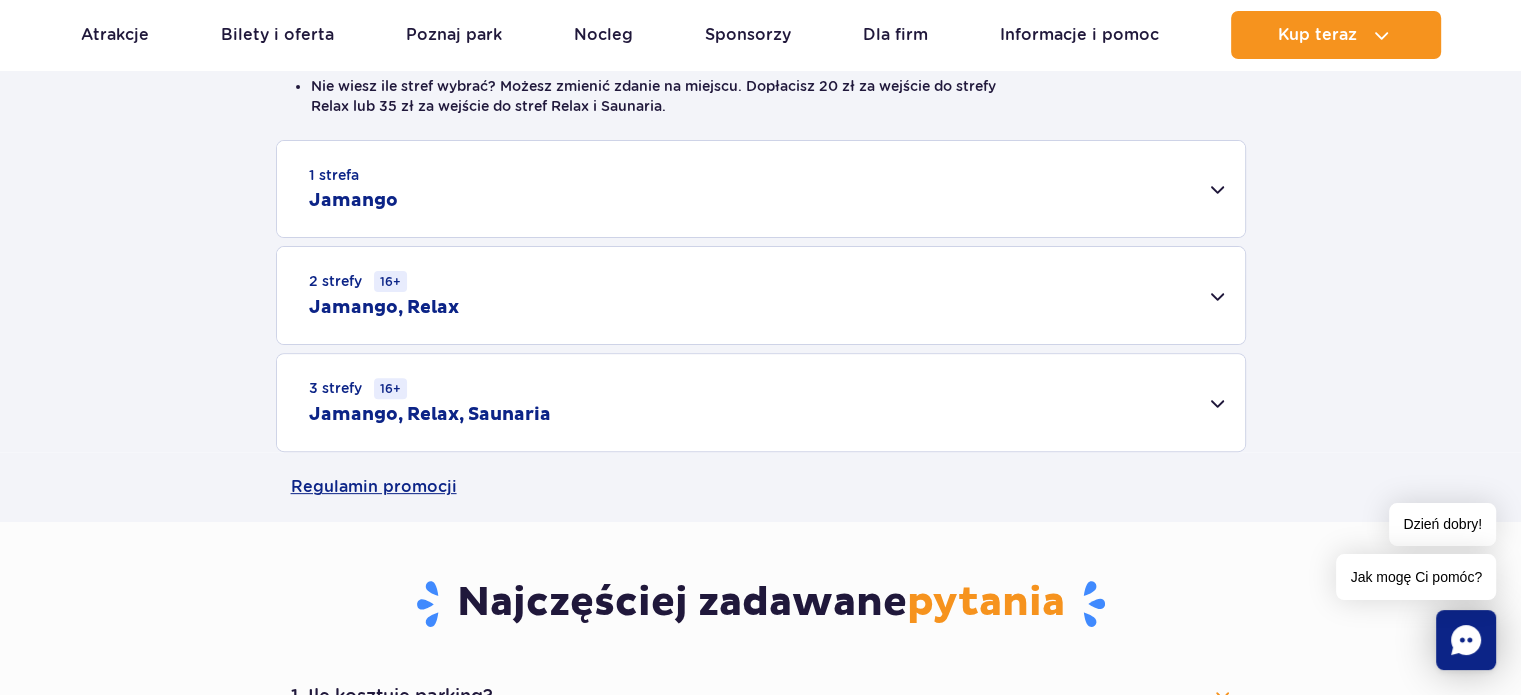 click on "1 strefa
Jamango" at bounding box center [761, 189] 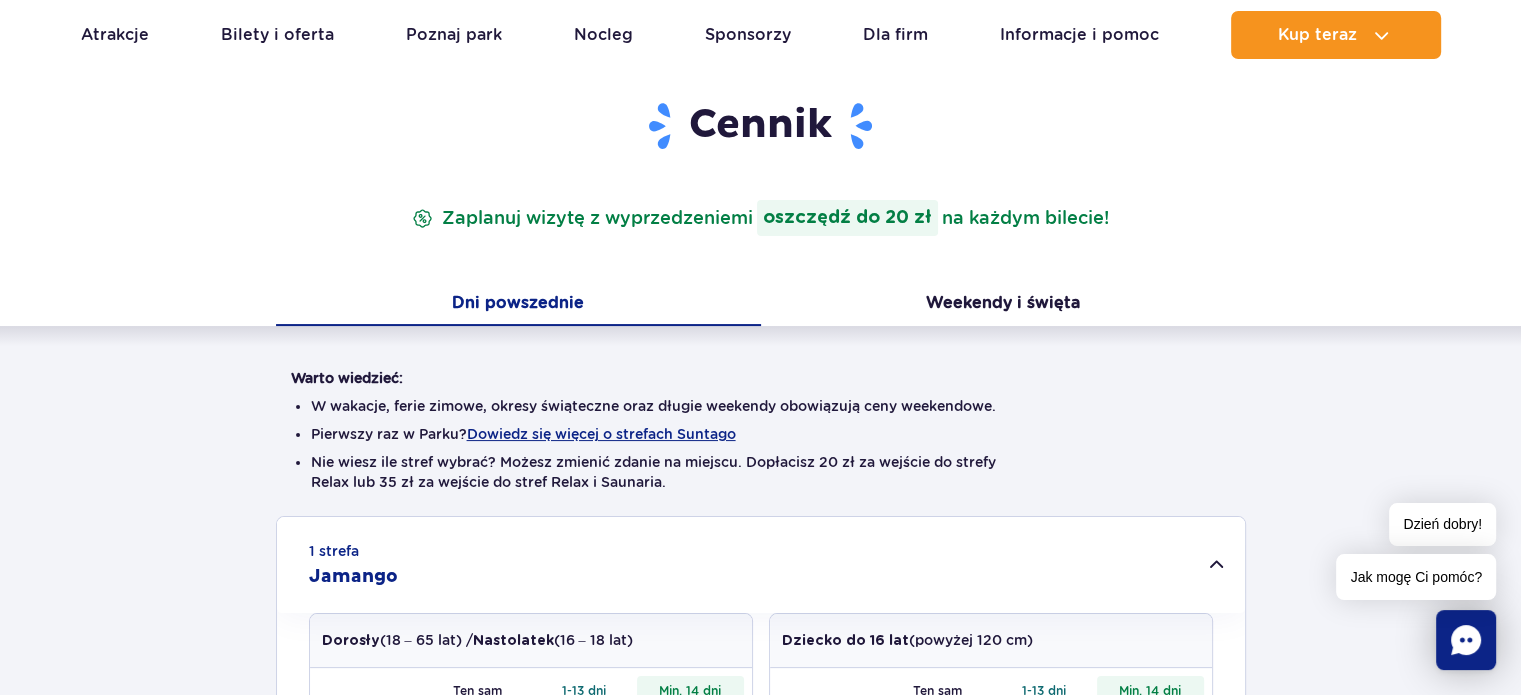 scroll, scrollTop: 100, scrollLeft: 0, axis: vertical 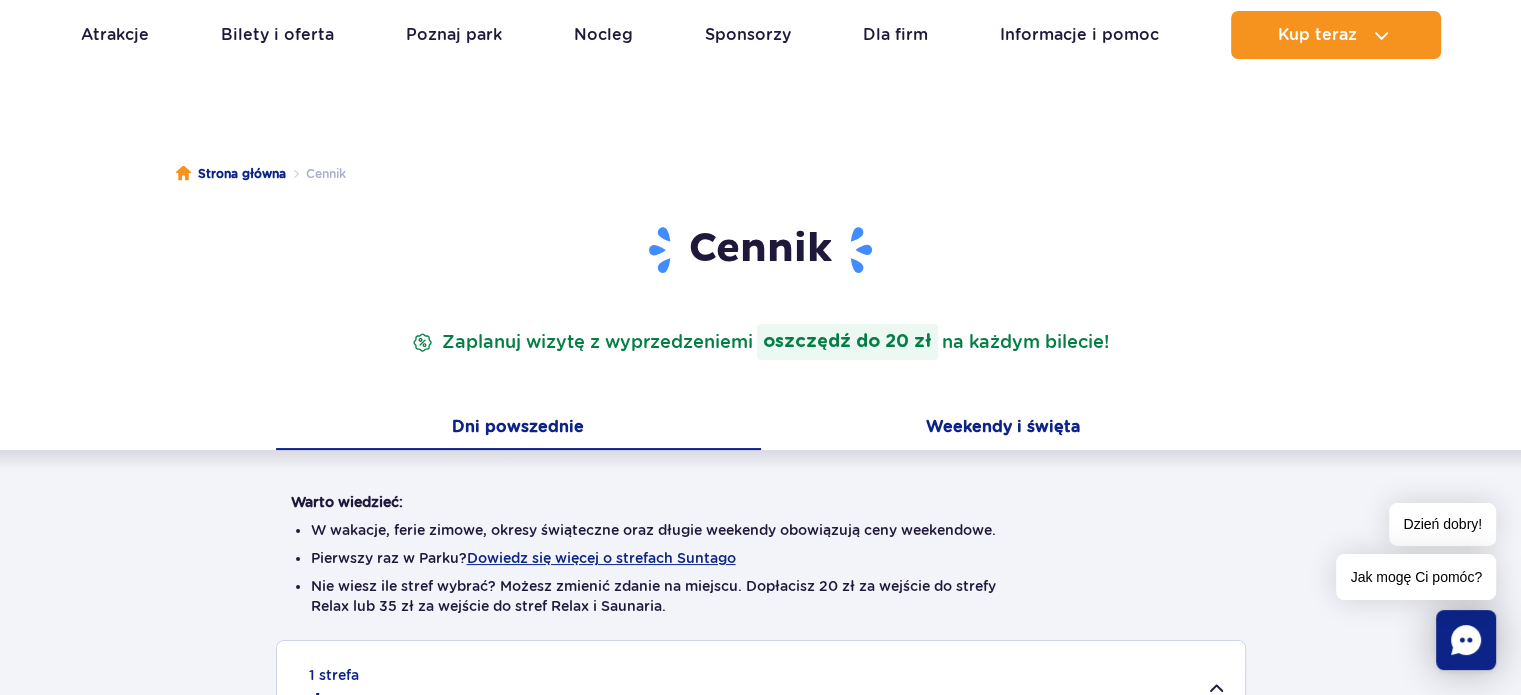 click on "Weekendy i święta" at bounding box center (1003, 429) 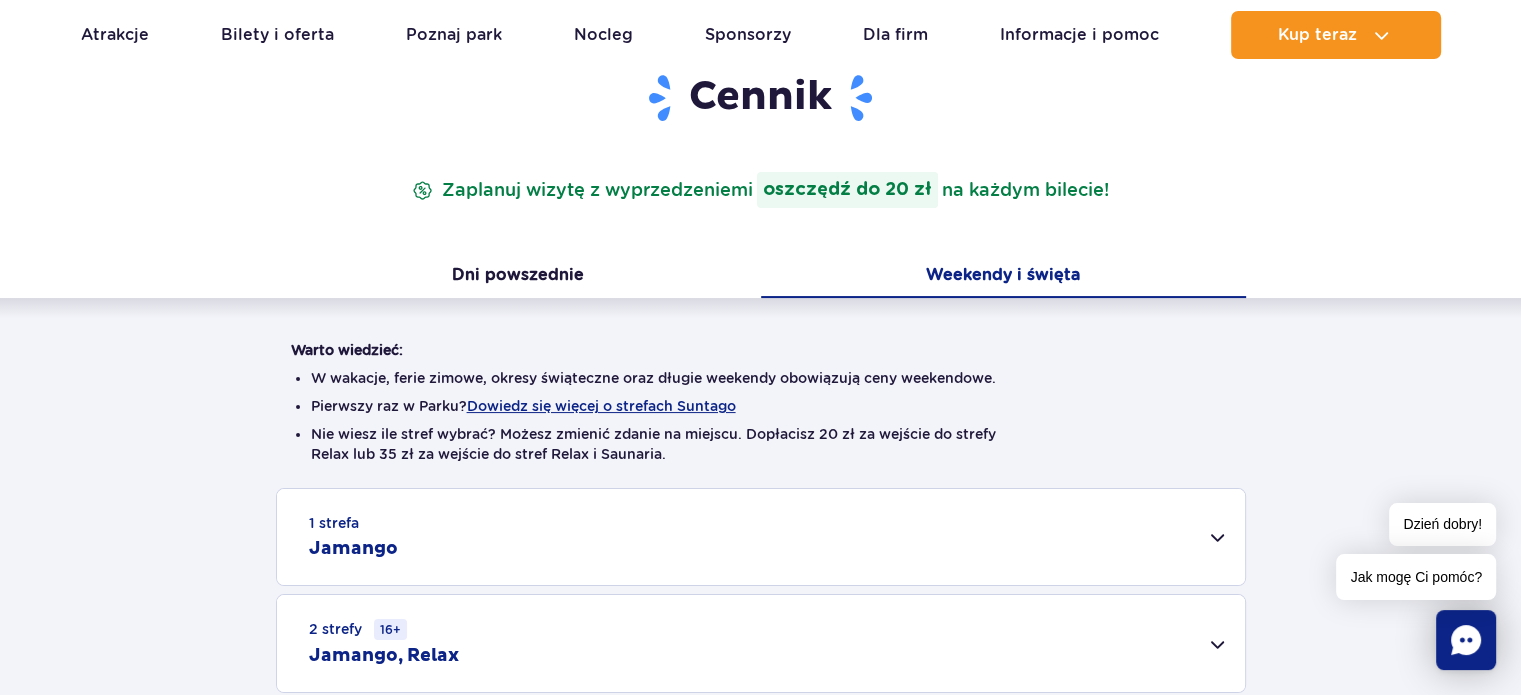 scroll, scrollTop: 300, scrollLeft: 0, axis: vertical 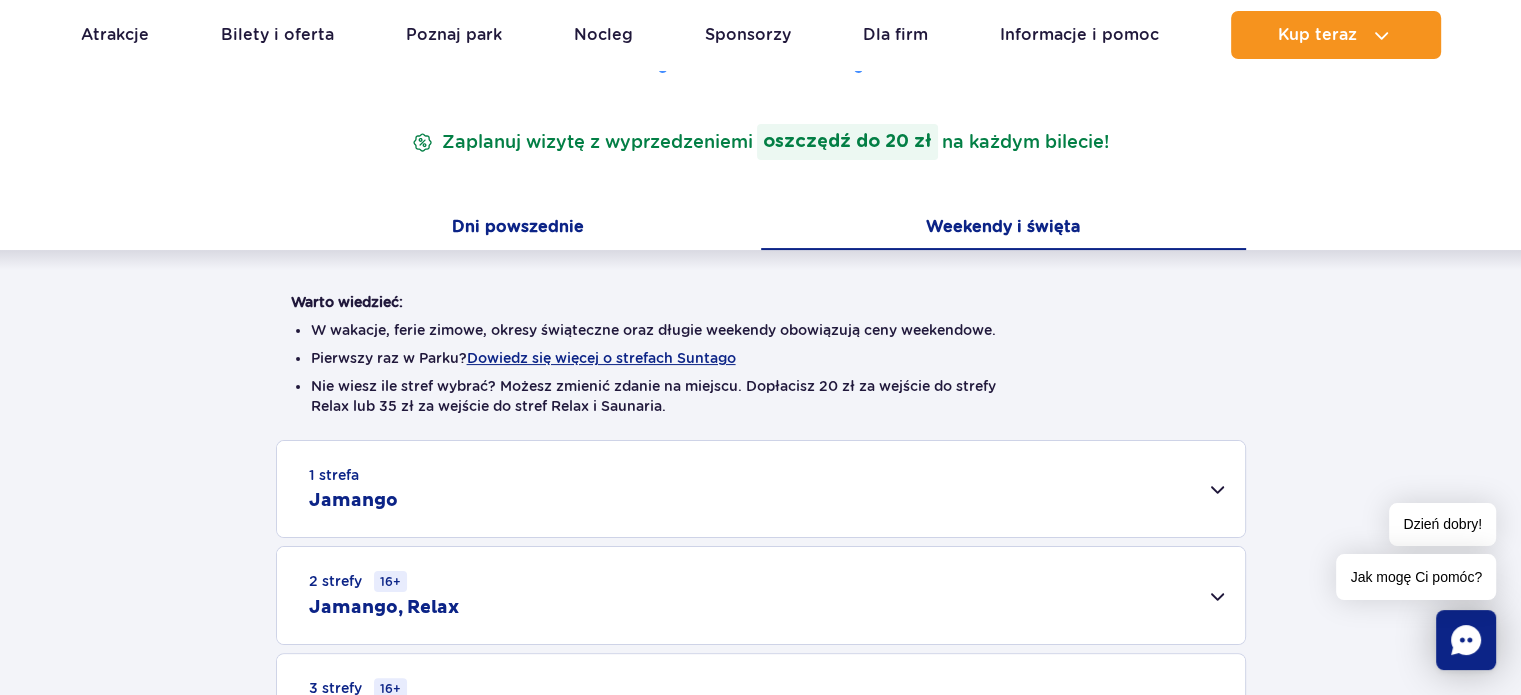 click on "Dni powszednie" at bounding box center (518, 229) 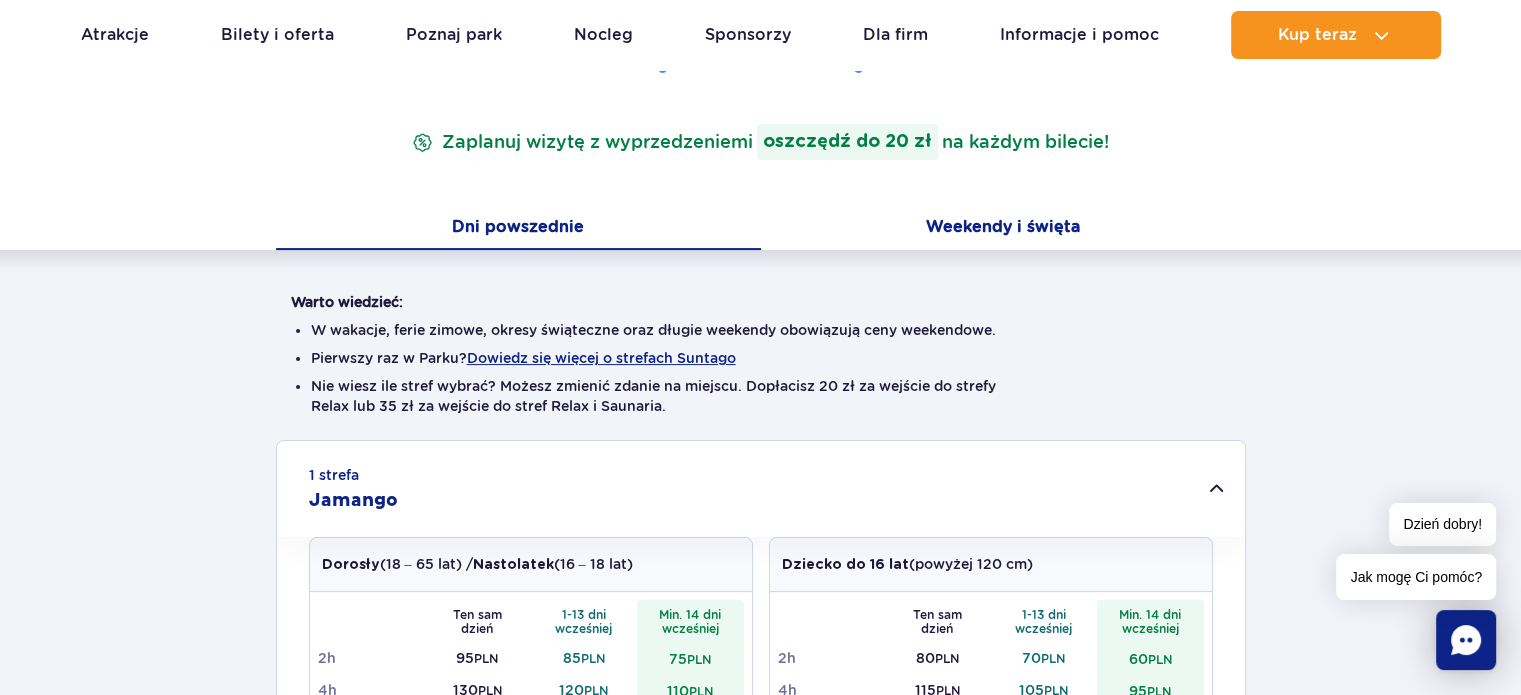 click on "Weekendy i święta" at bounding box center [1003, 229] 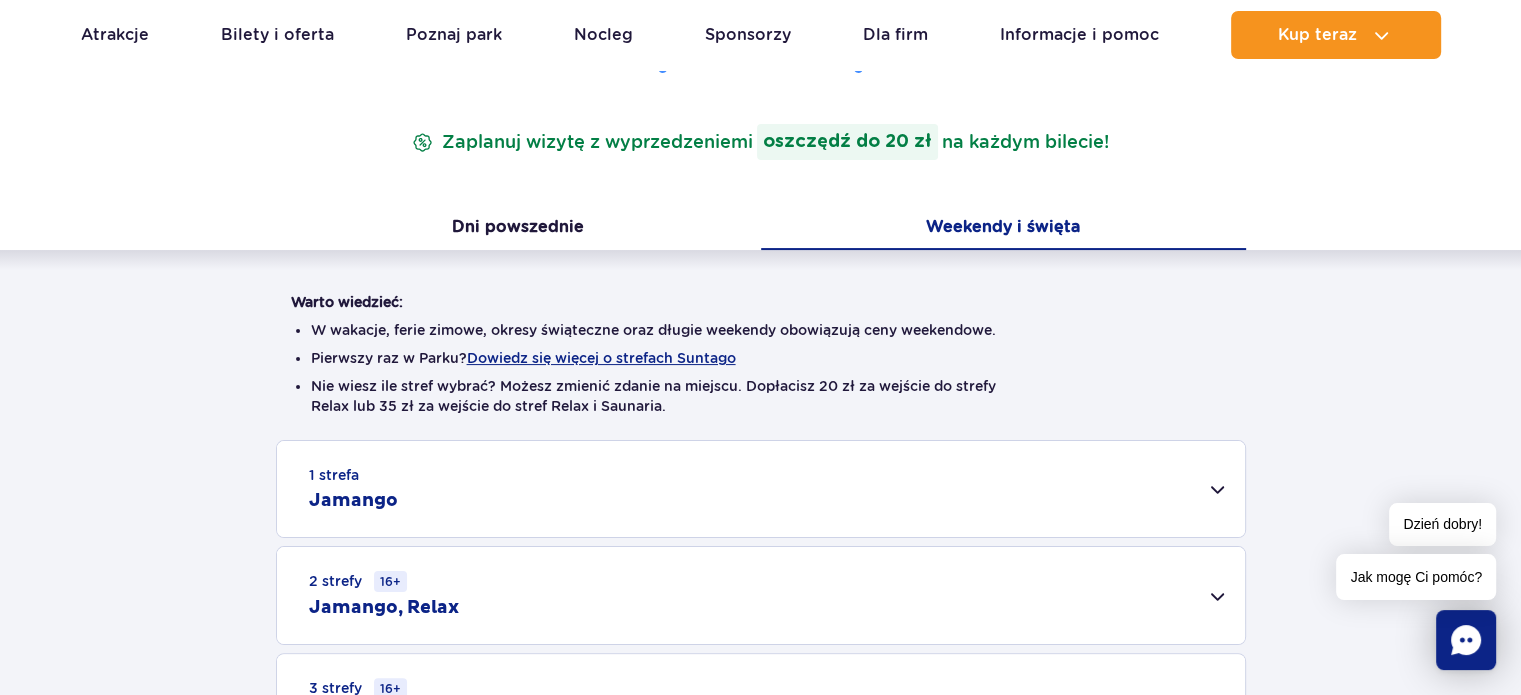 click on "1 strefa
Jamango" at bounding box center (761, 489) 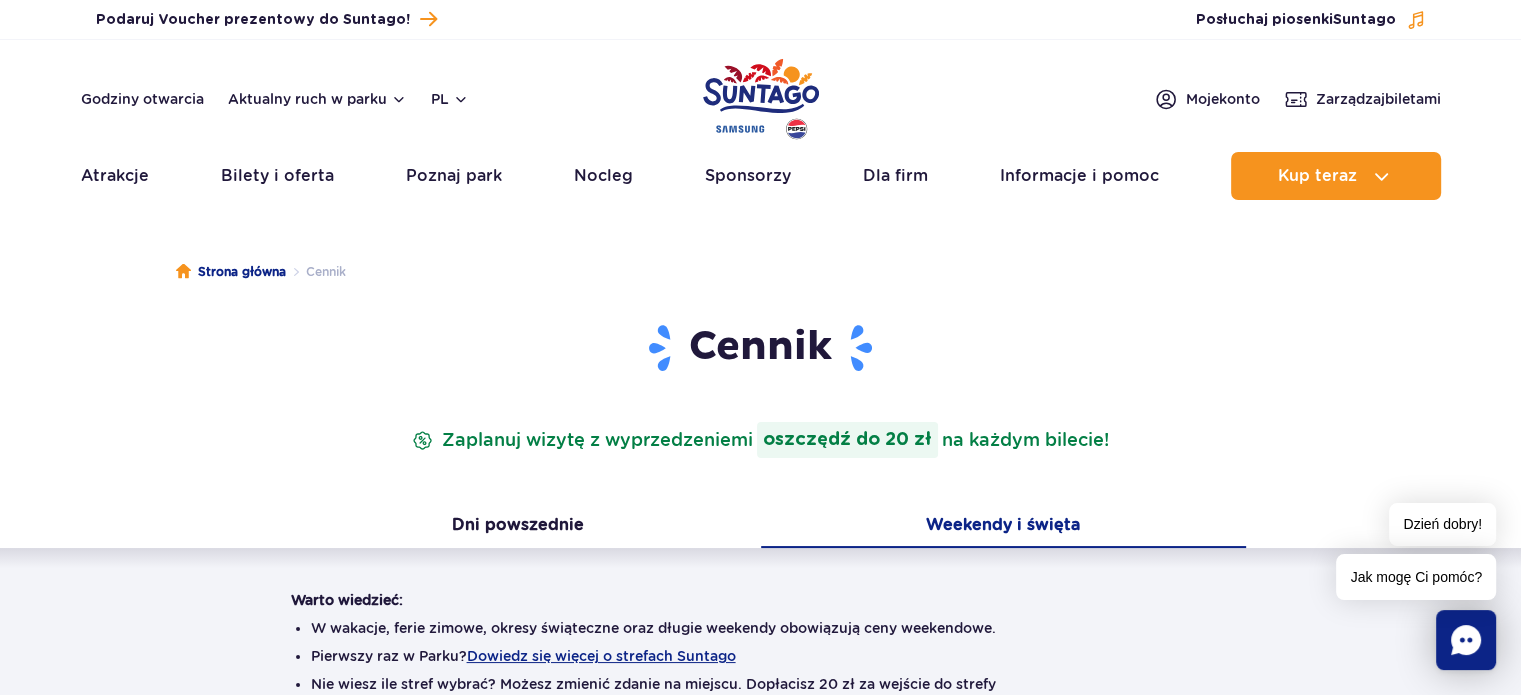 scroll, scrollTop: 0, scrollLeft: 0, axis: both 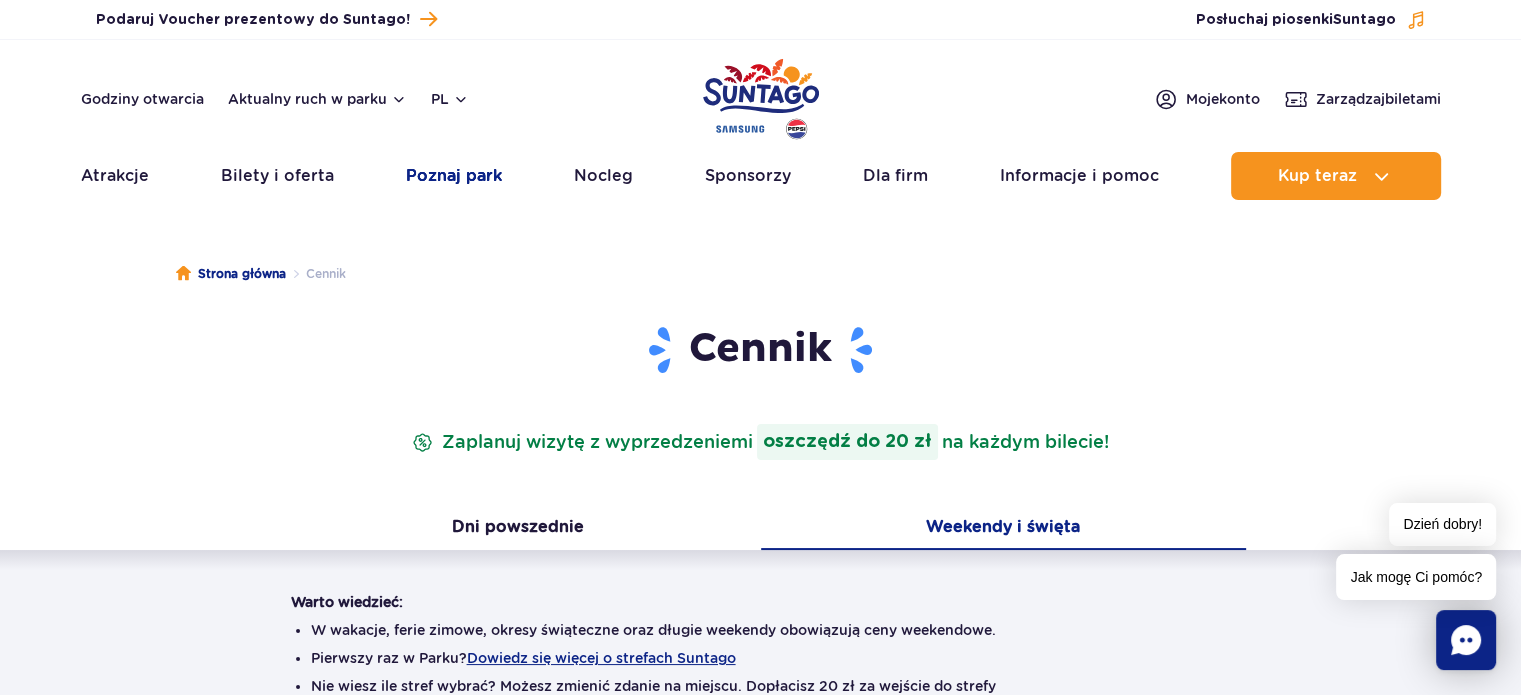 click on "Poznaj park" at bounding box center [454, 176] 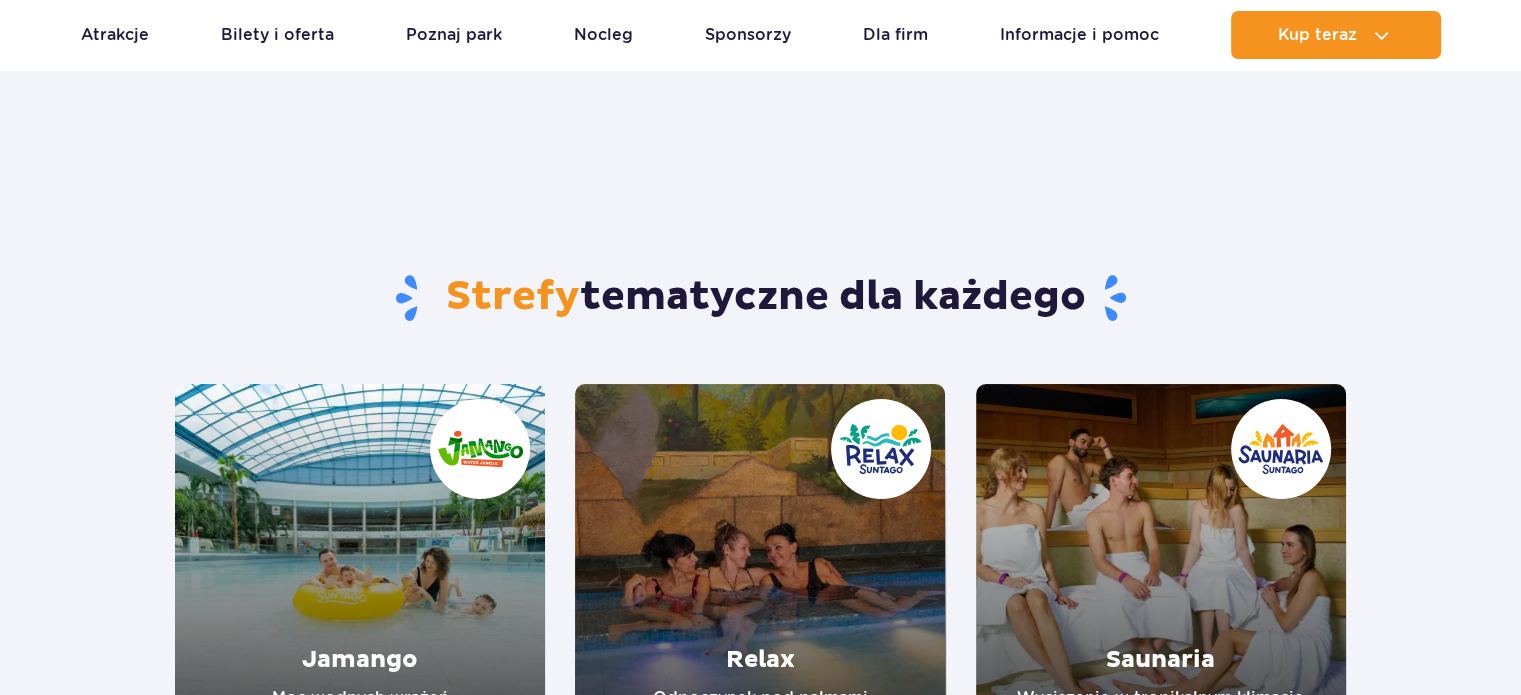 scroll, scrollTop: 100, scrollLeft: 0, axis: vertical 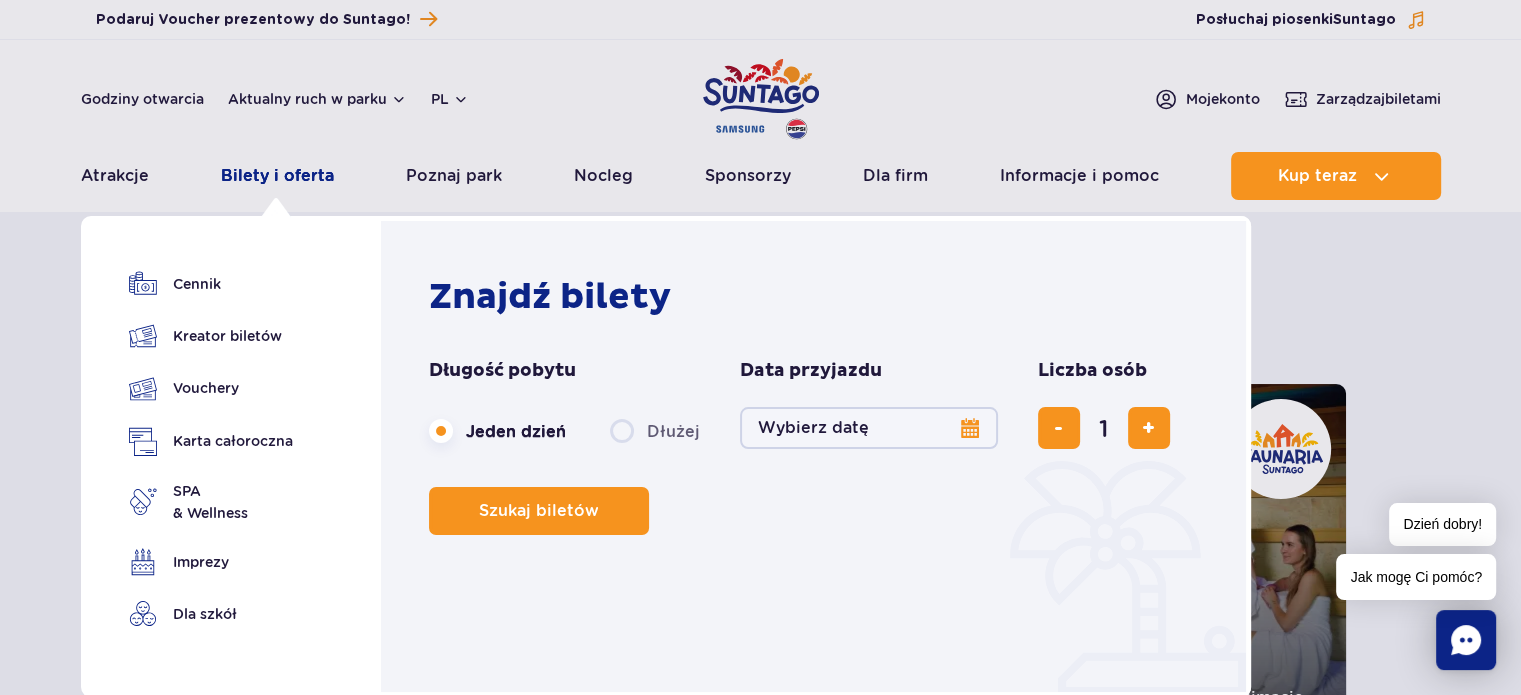 click on "Bilety i oferta" at bounding box center [277, 176] 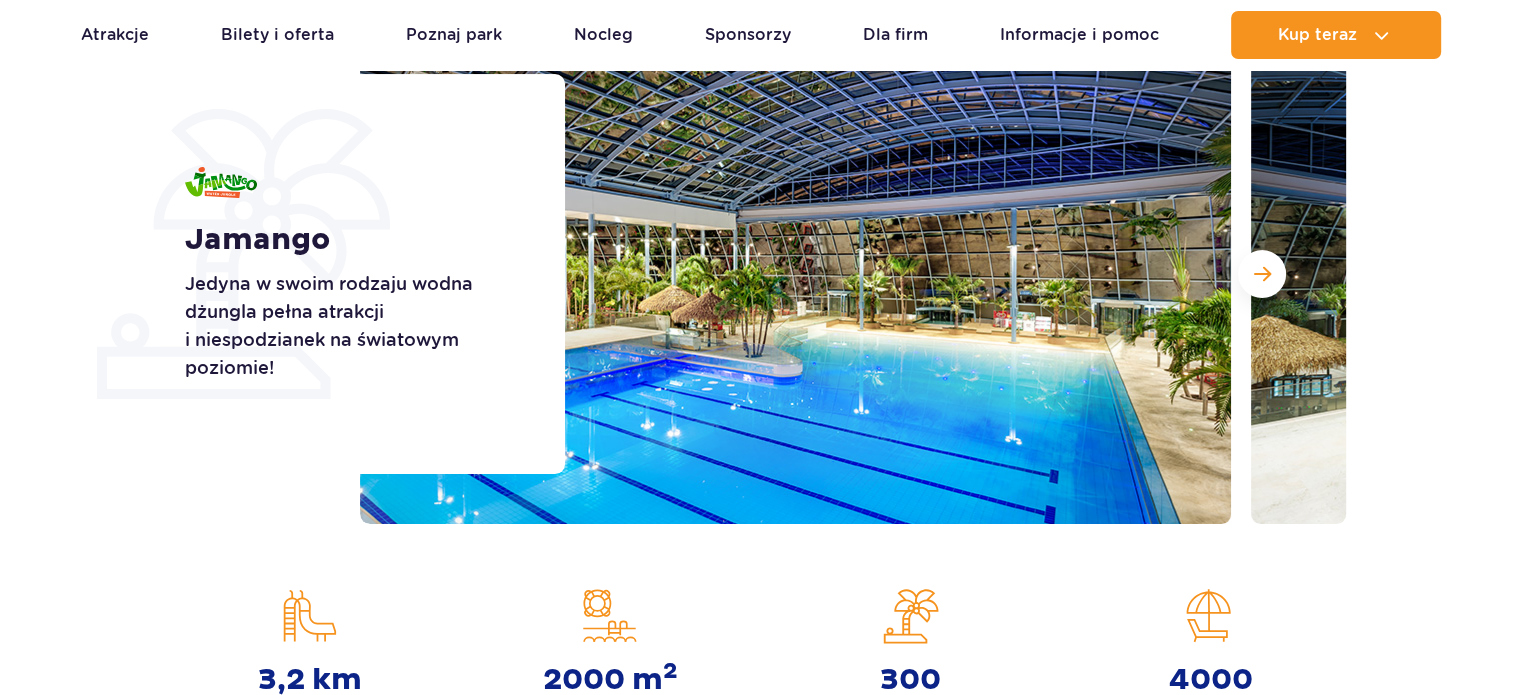 scroll, scrollTop: 300, scrollLeft: 0, axis: vertical 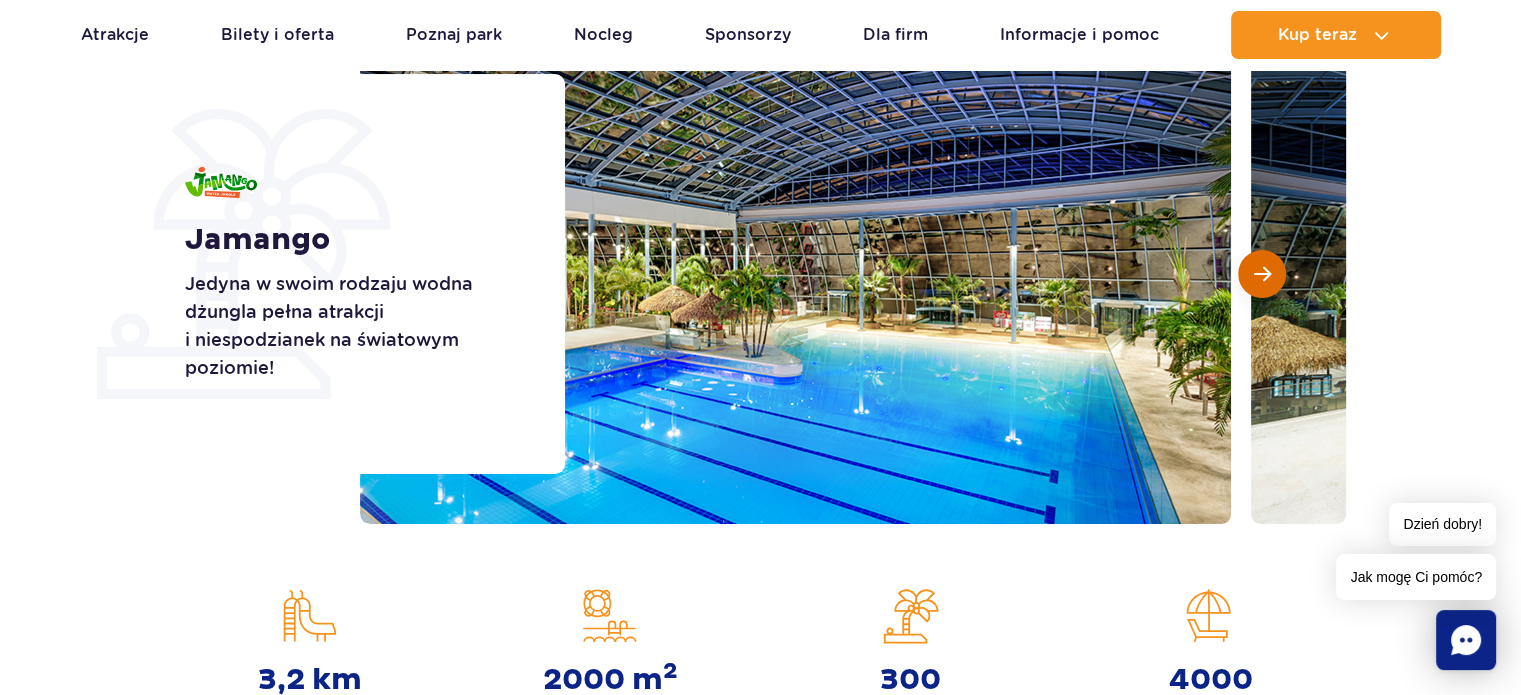 click at bounding box center (1262, 274) 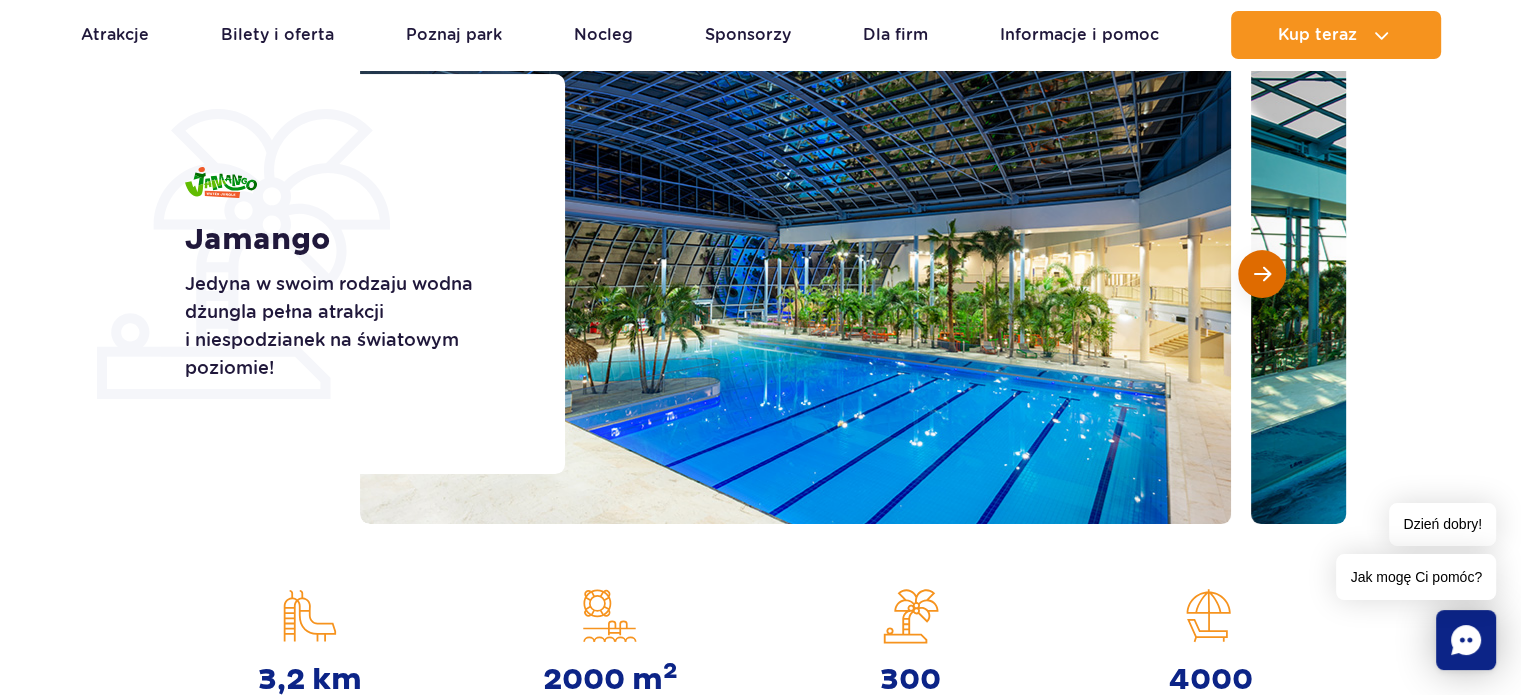 click at bounding box center [1262, 274] 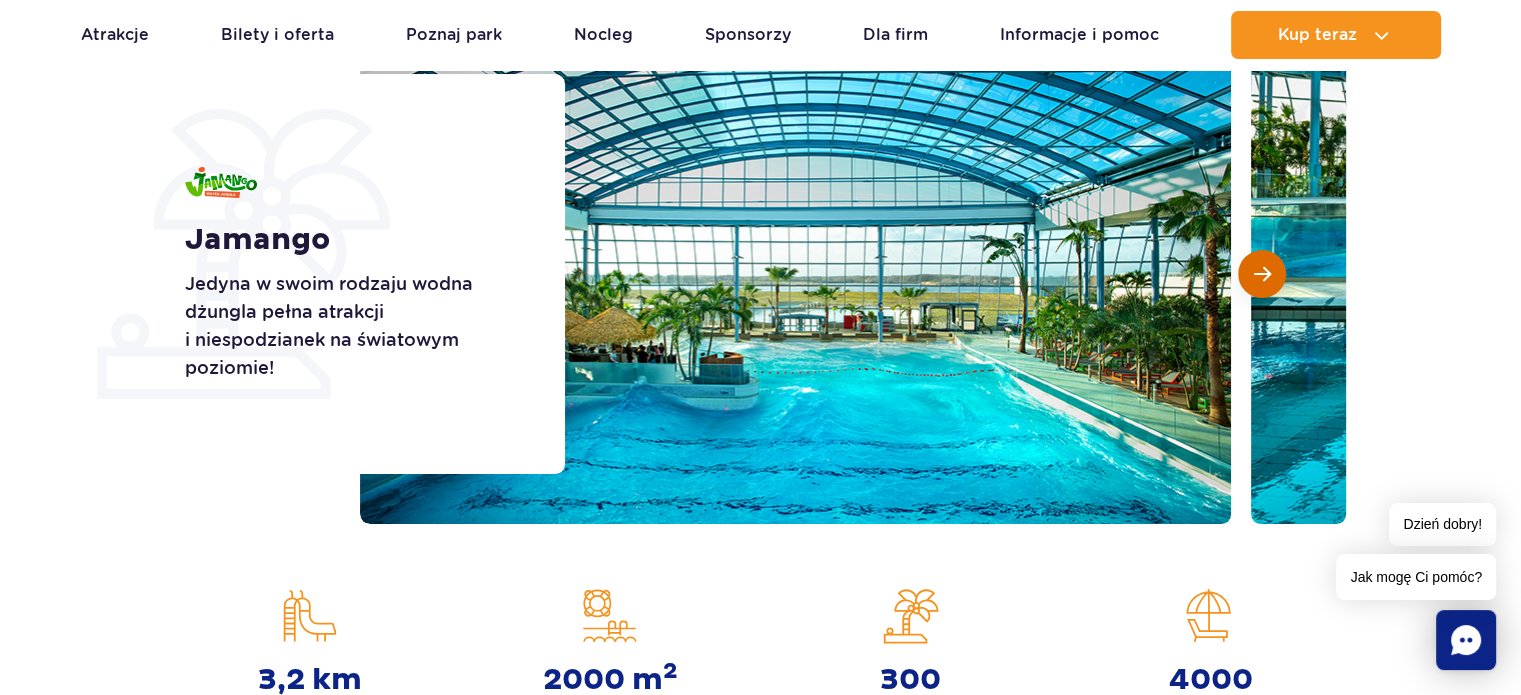 click at bounding box center [1262, 274] 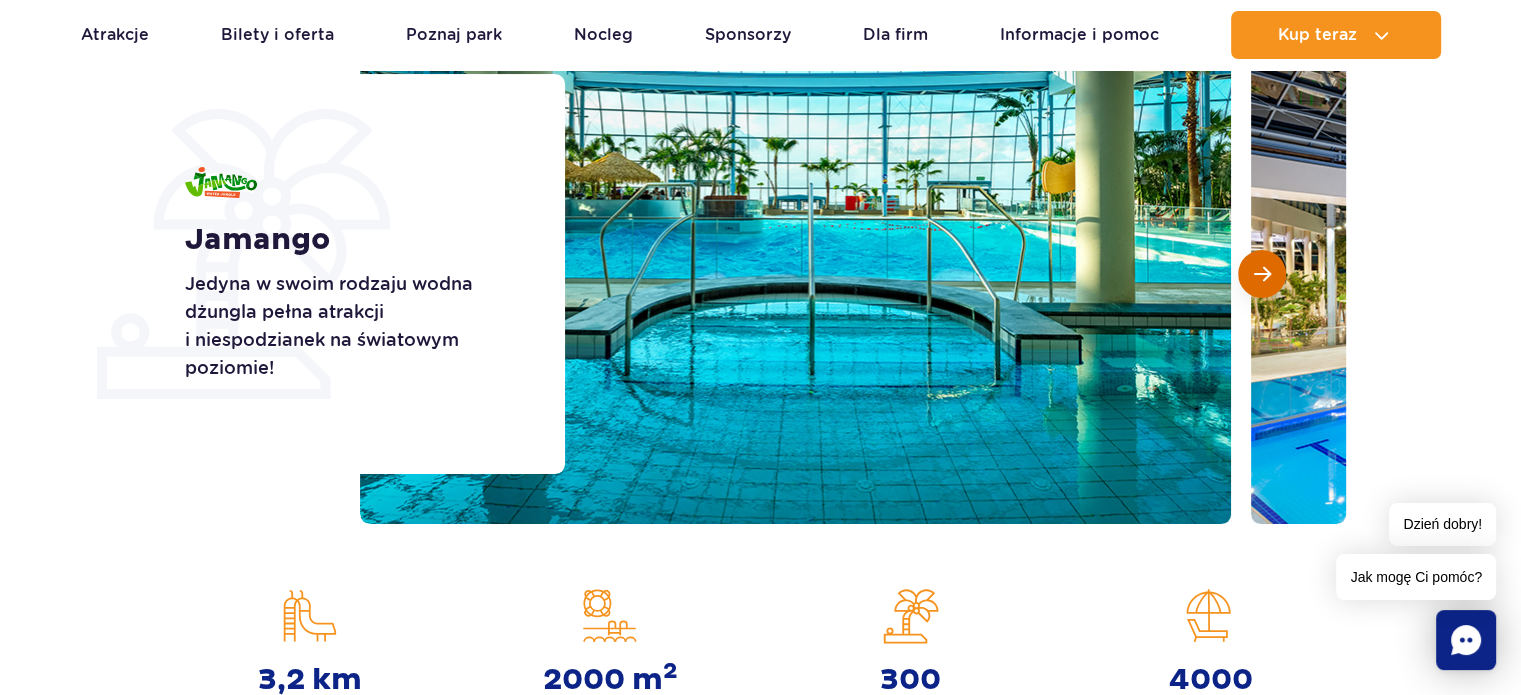 click at bounding box center (1262, 274) 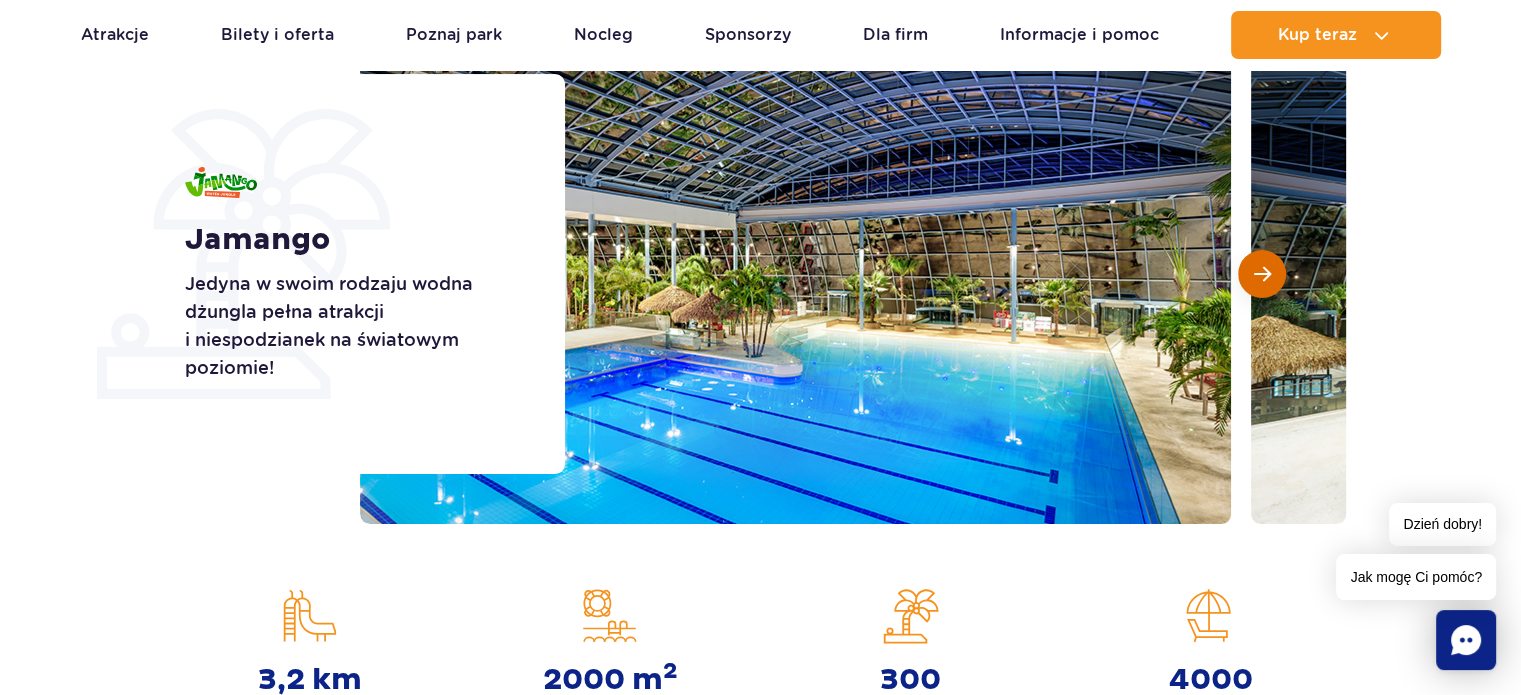 click at bounding box center [1262, 274] 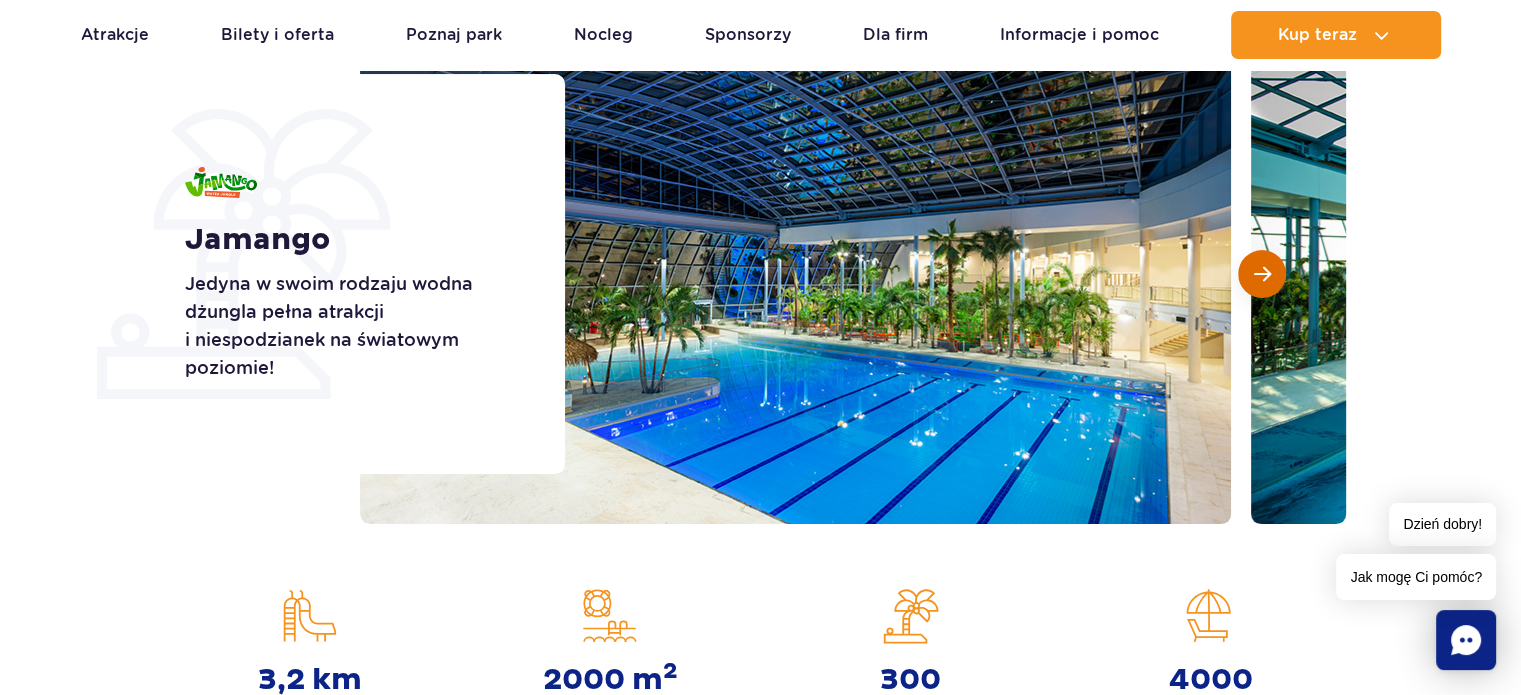 click at bounding box center [1262, 274] 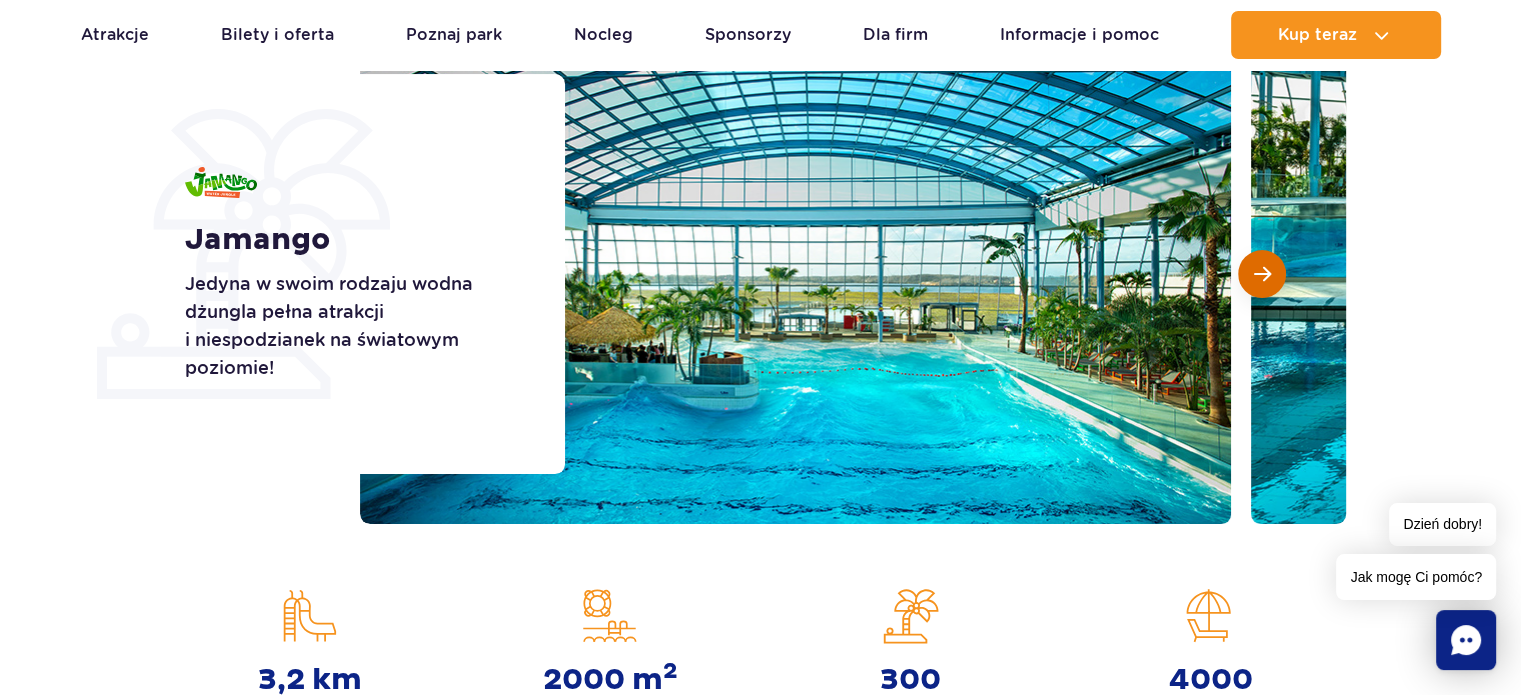 click at bounding box center (1262, 274) 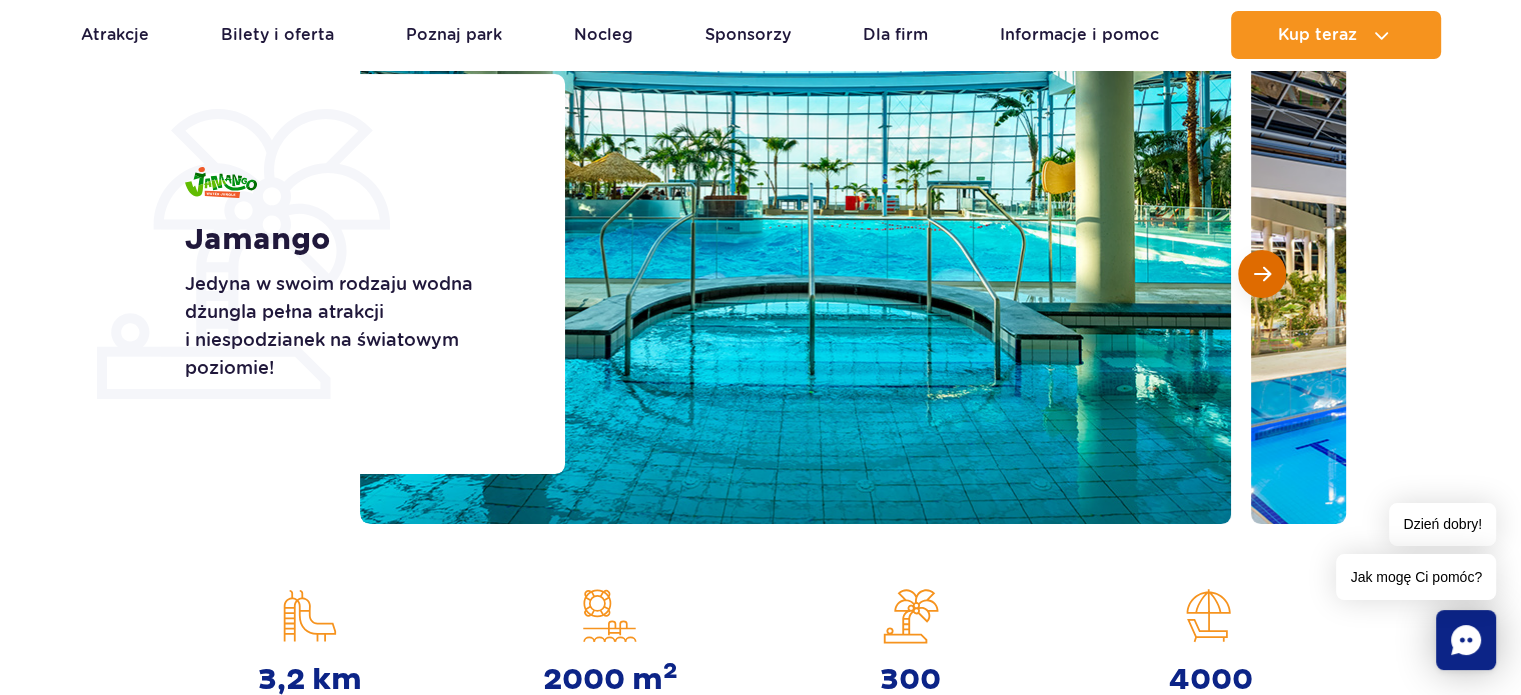 click at bounding box center [1262, 274] 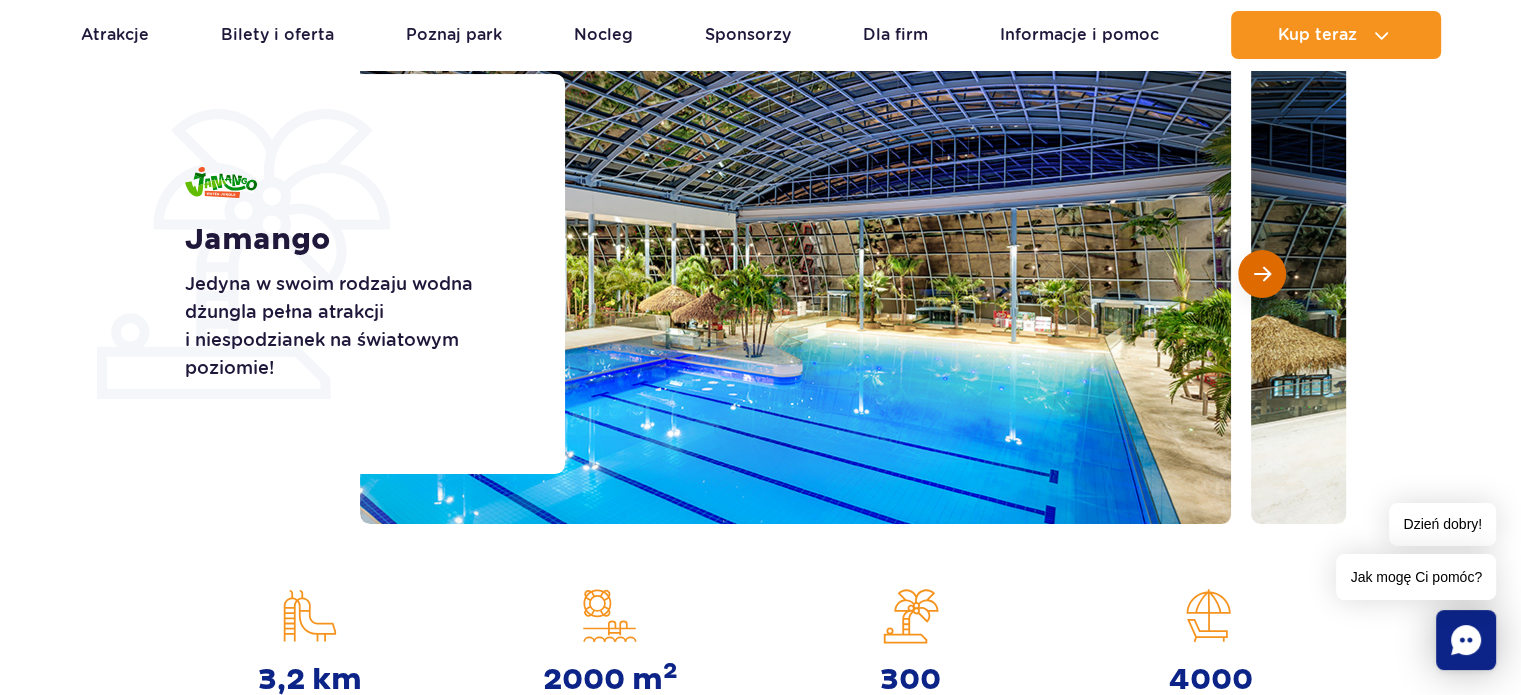 click at bounding box center (1262, 274) 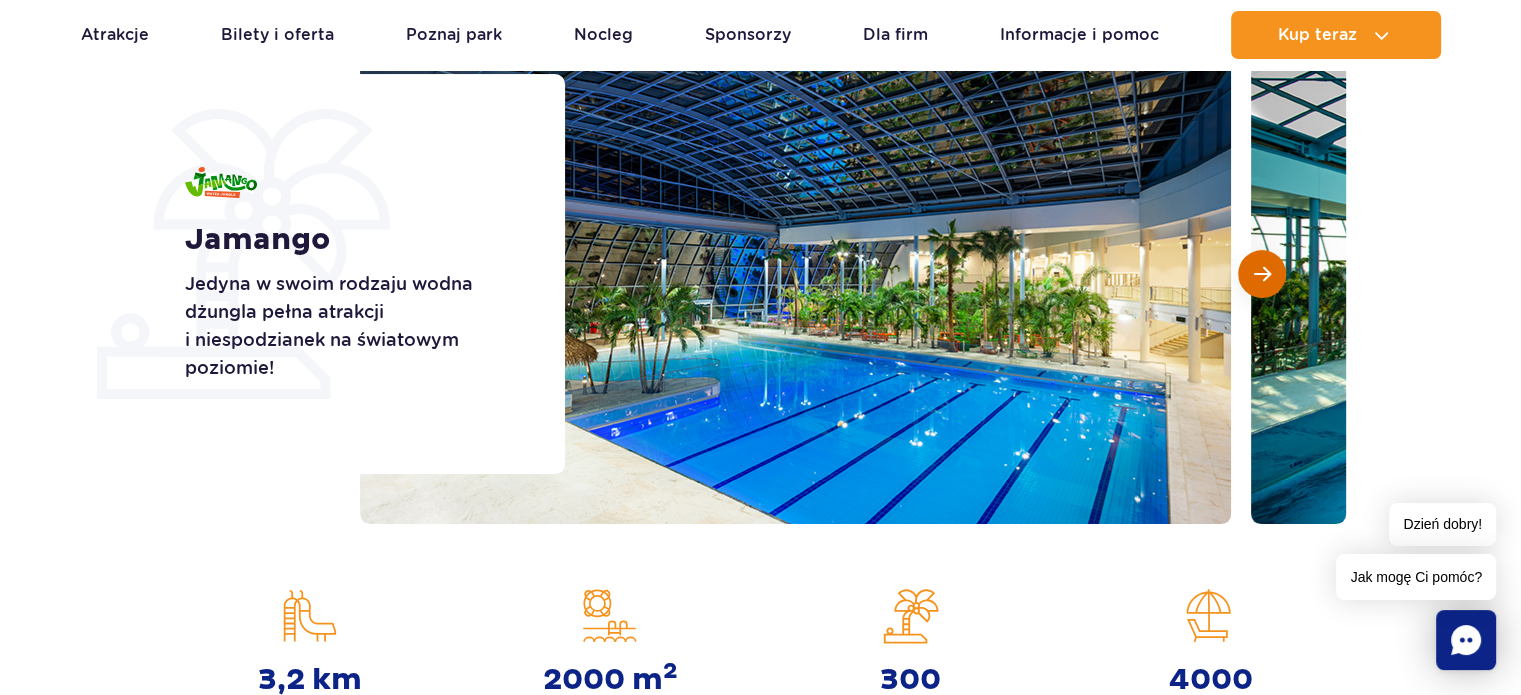 click at bounding box center [1262, 274] 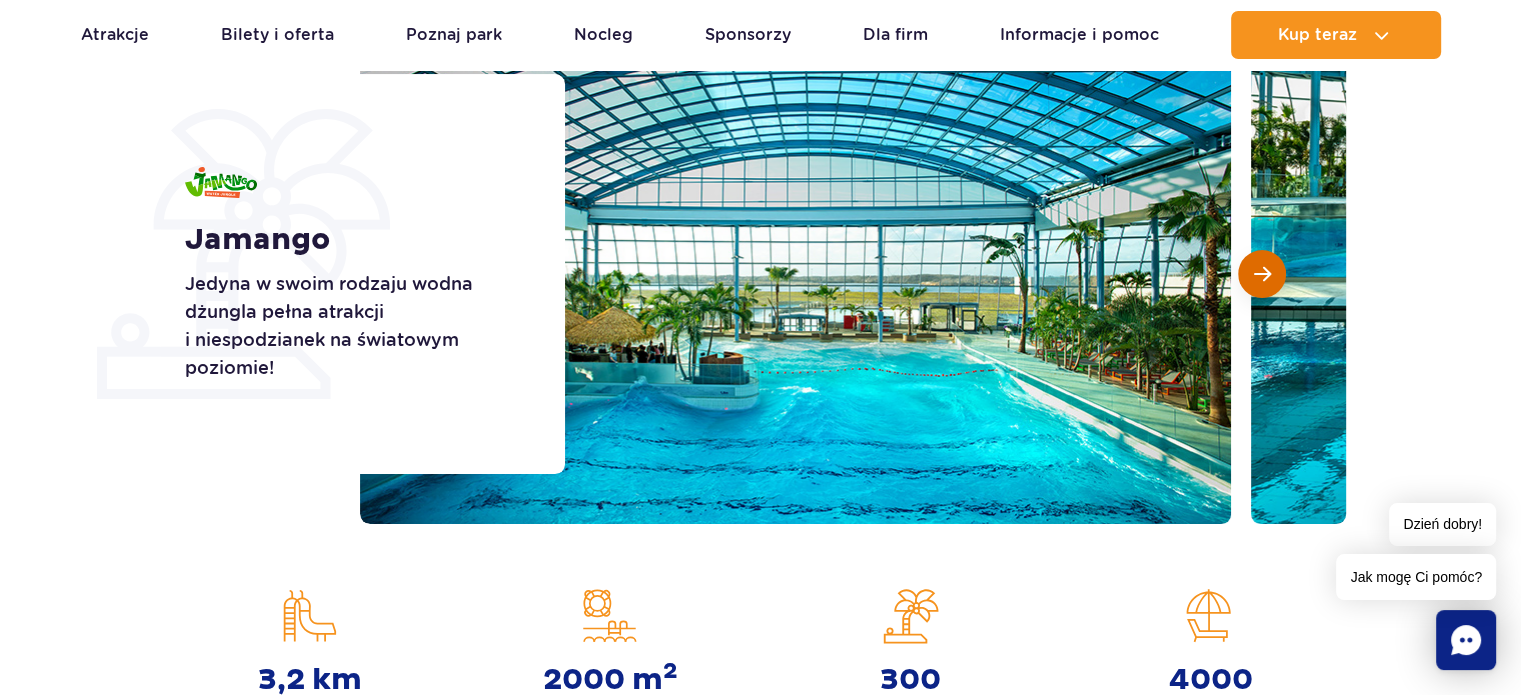 click at bounding box center [1262, 274] 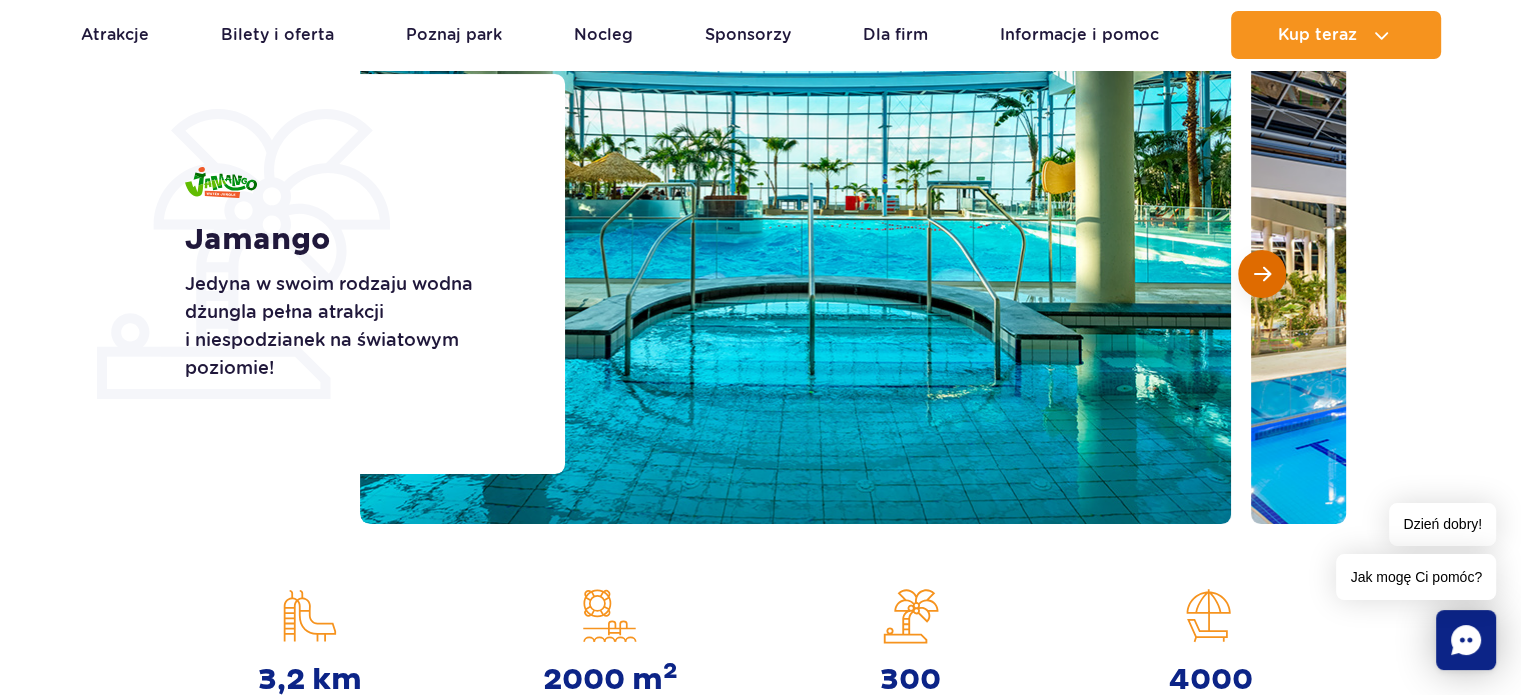 click at bounding box center (1262, 274) 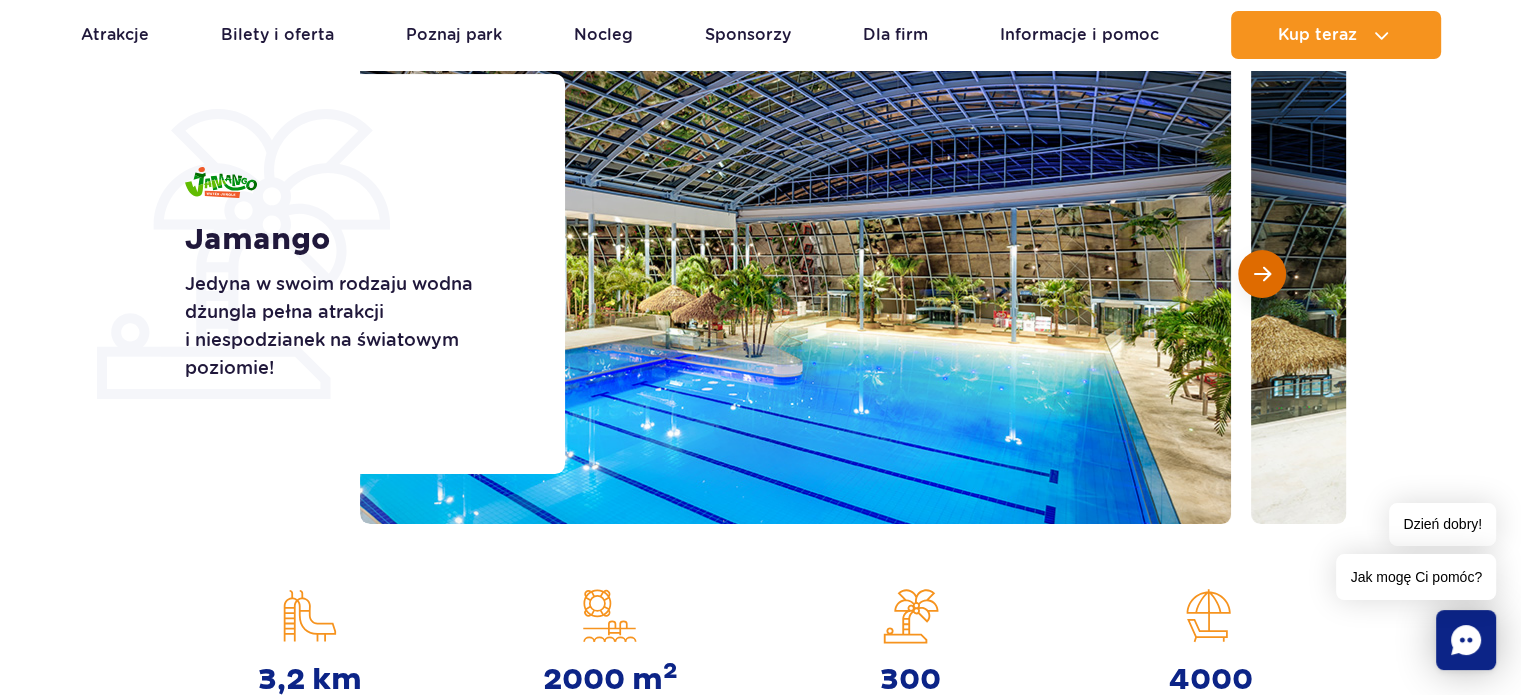click at bounding box center [1262, 274] 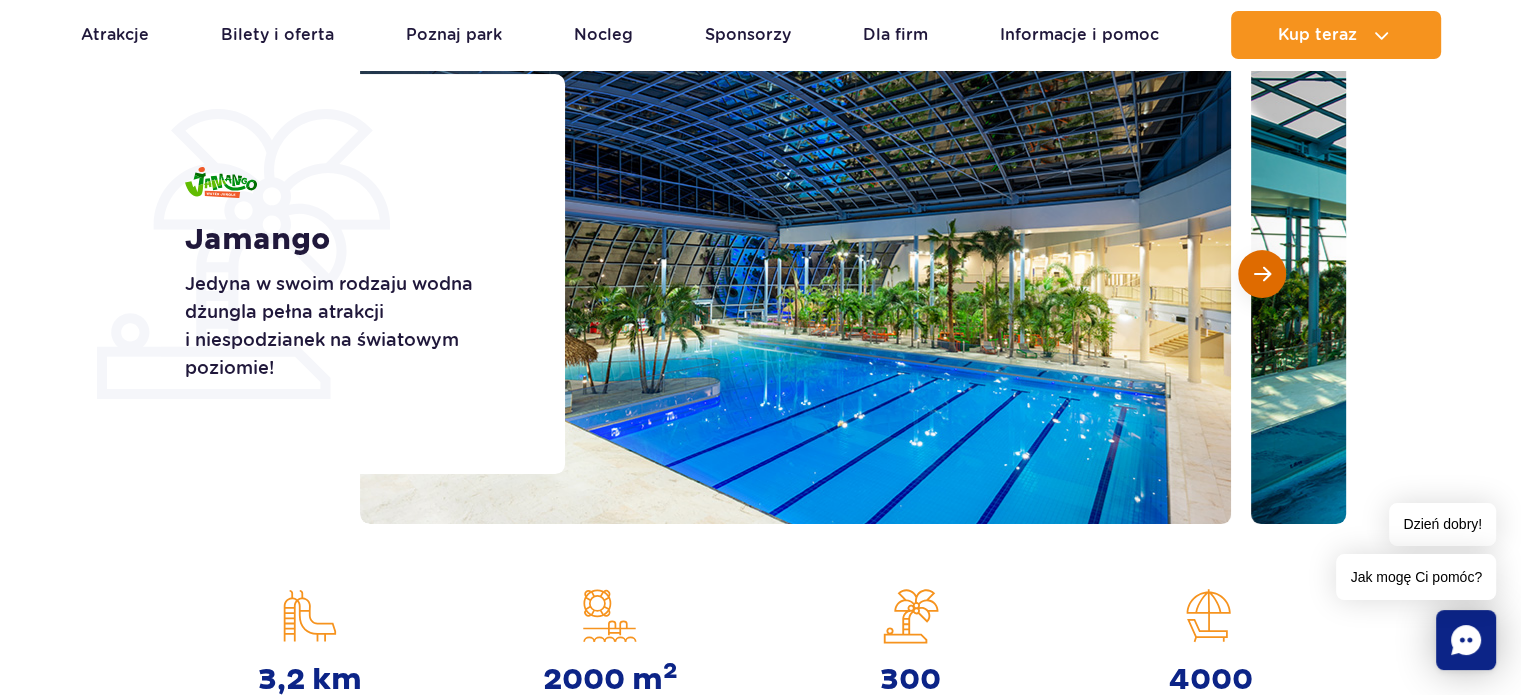 click at bounding box center (1262, 274) 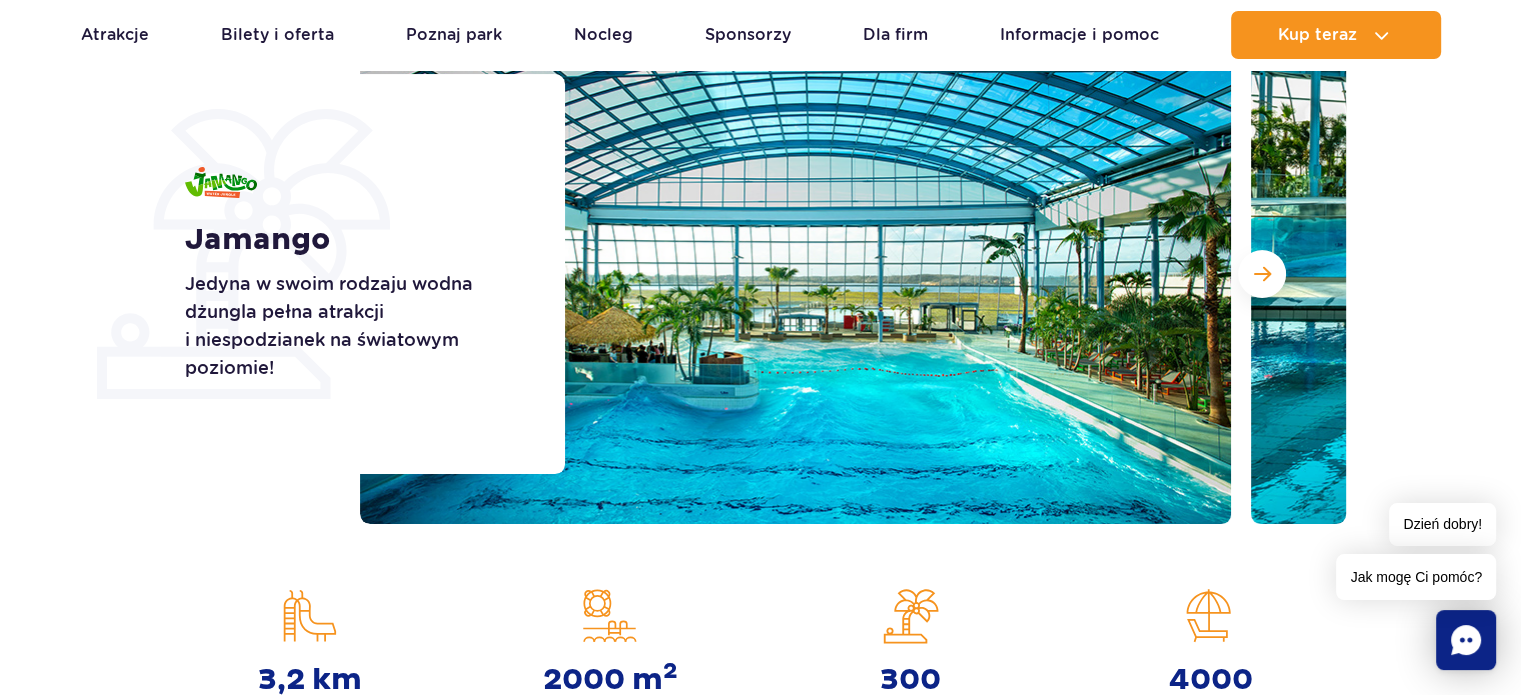 click at bounding box center (1686, 274) 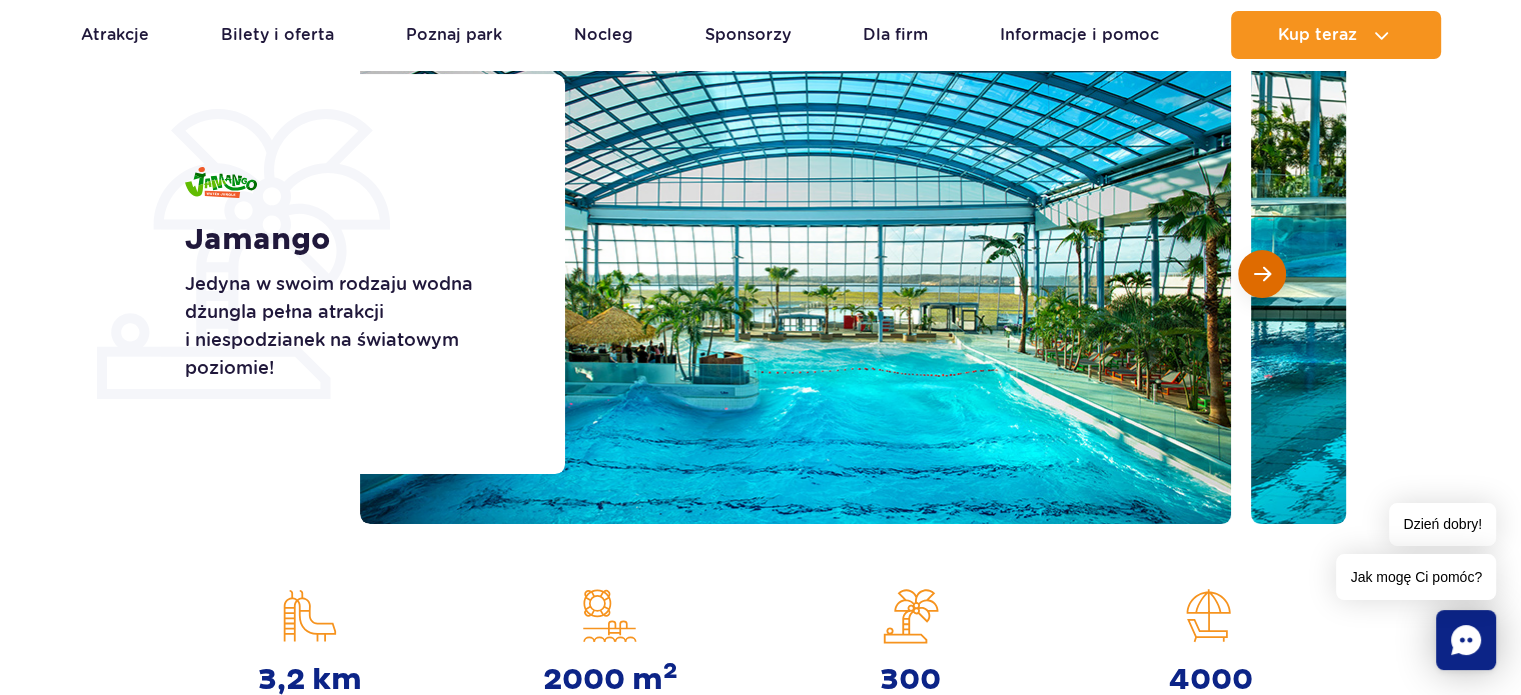 click at bounding box center [1262, 274] 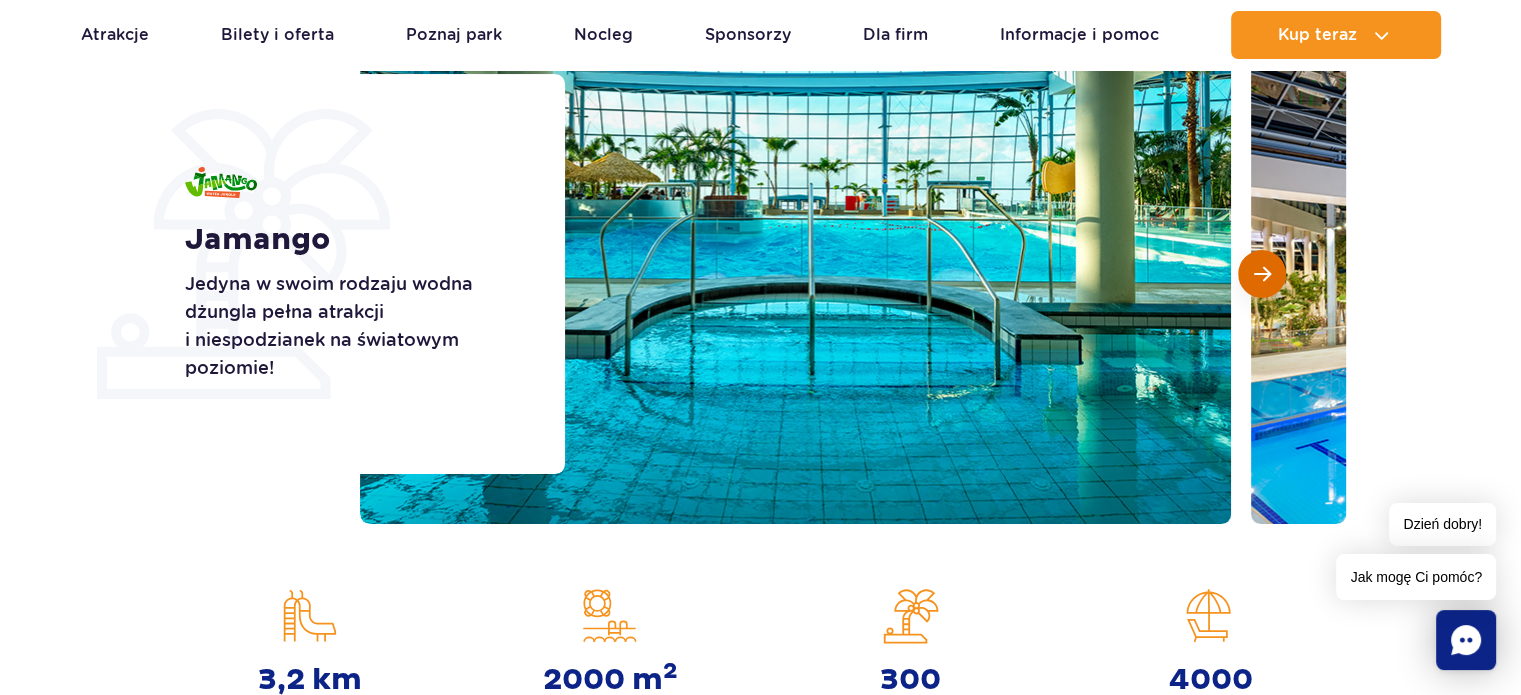 click at bounding box center (1262, 274) 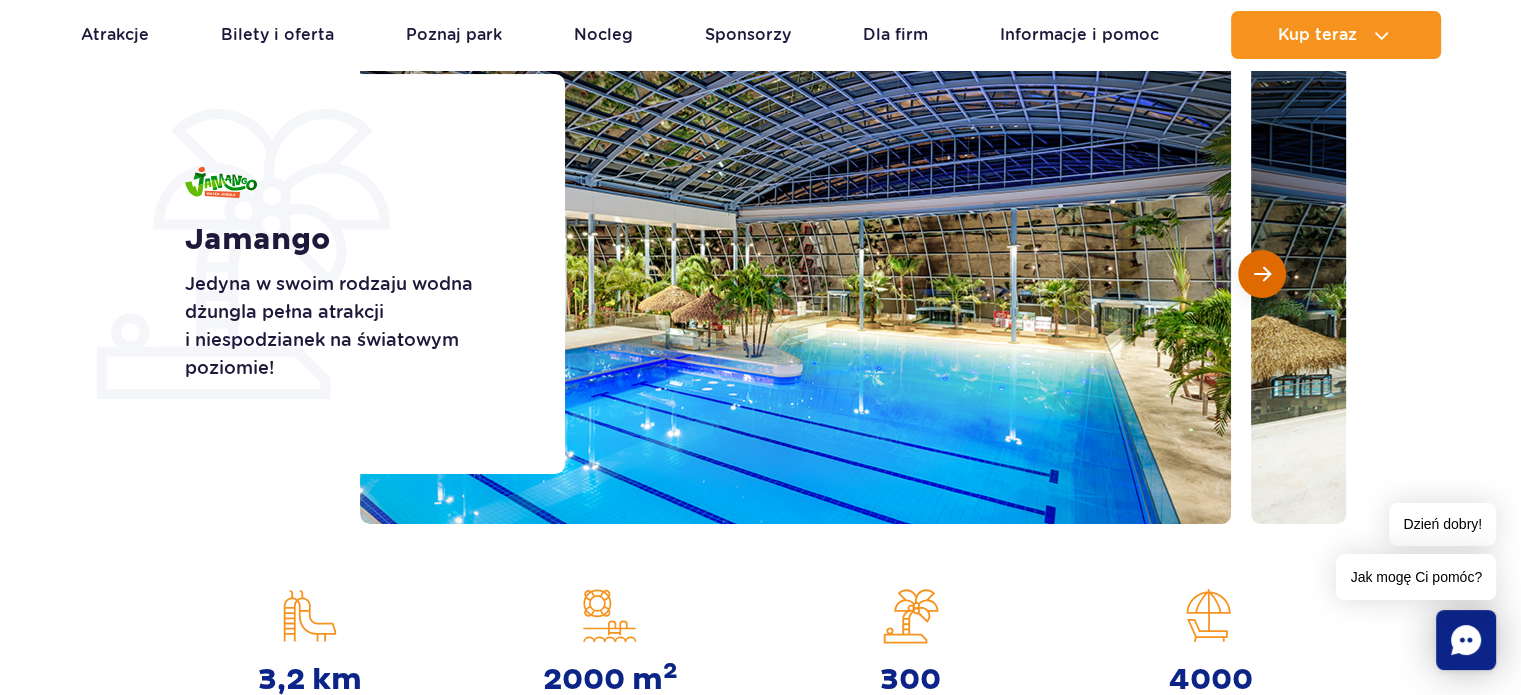 click at bounding box center (1262, 274) 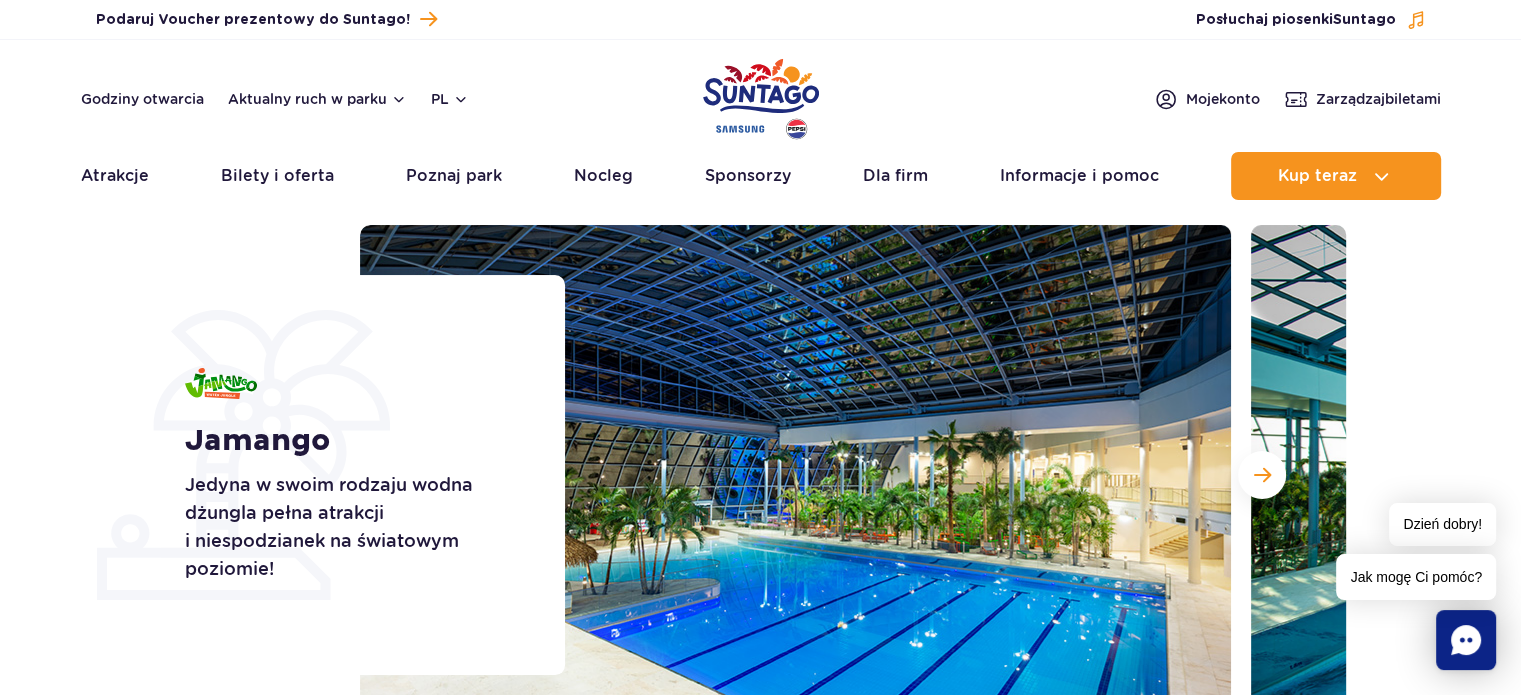 scroll, scrollTop: 0, scrollLeft: 0, axis: both 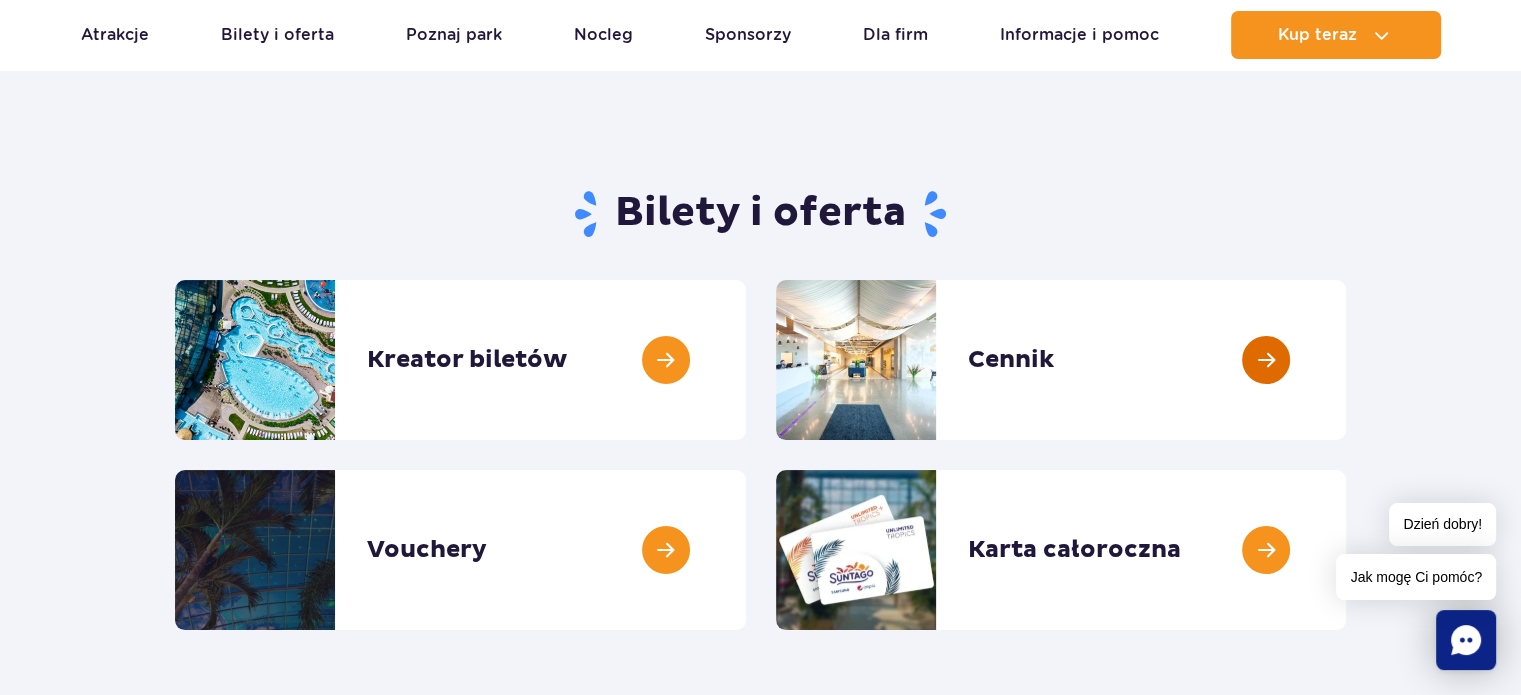 click at bounding box center [1346, 360] 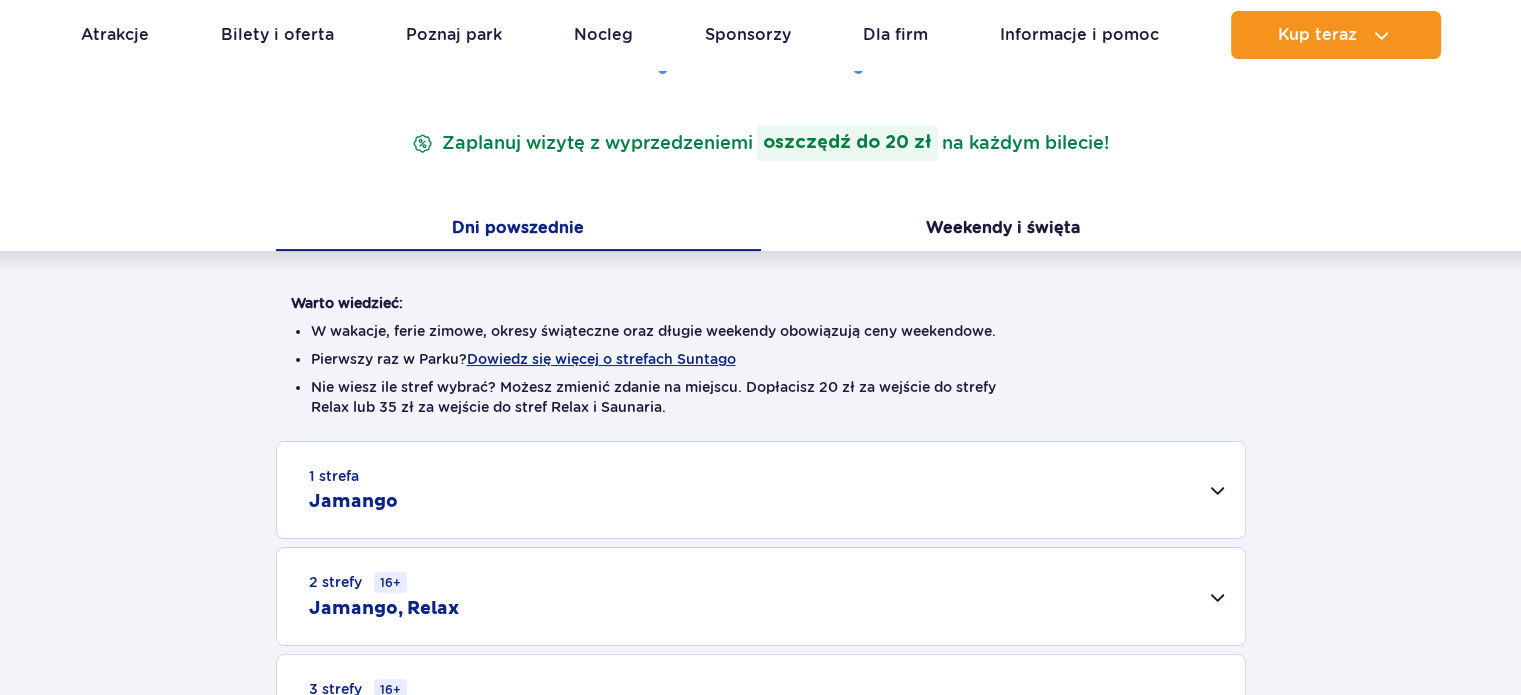 scroll, scrollTop: 300, scrollLeft: 0, axis: vertical 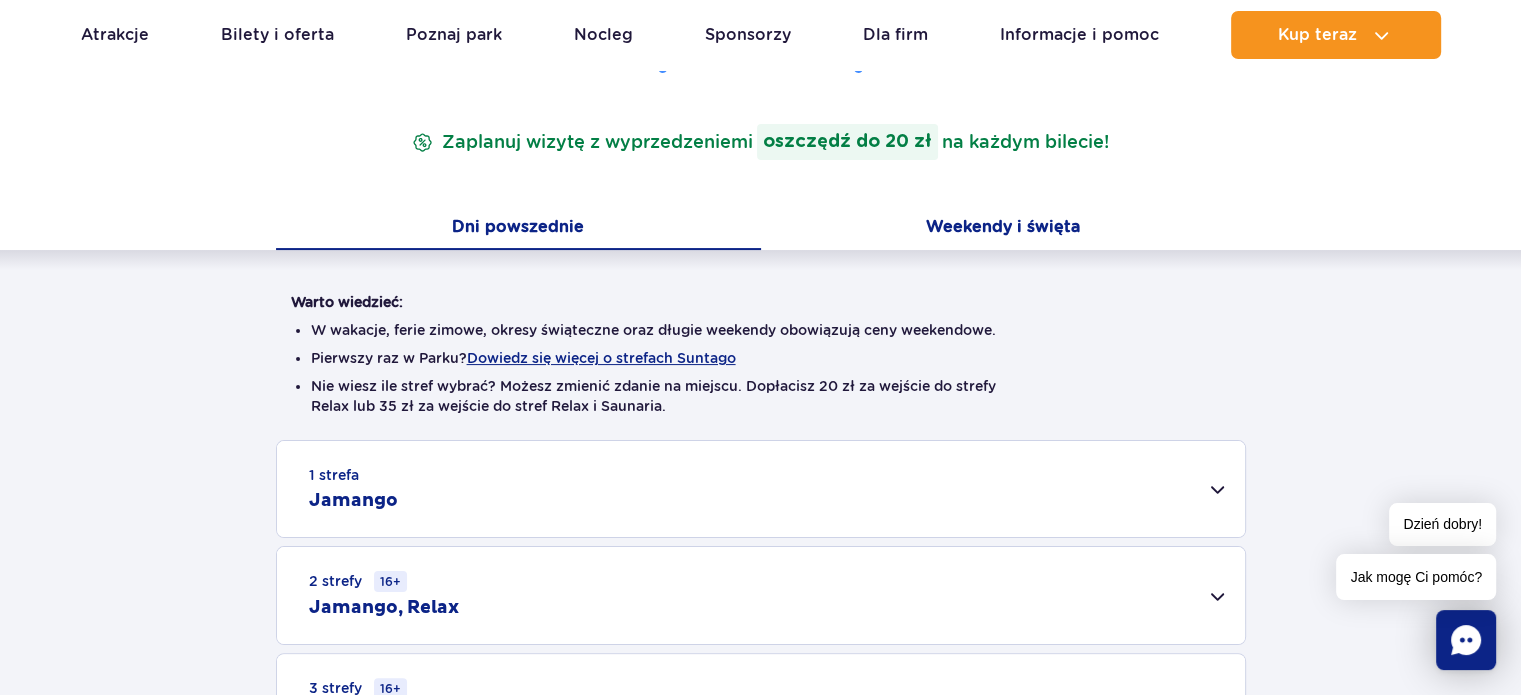 drag, startPoint x: 1014, startPoint y: 251, endPoint x: 1008, endPoint y: 231, distance: 20.880613 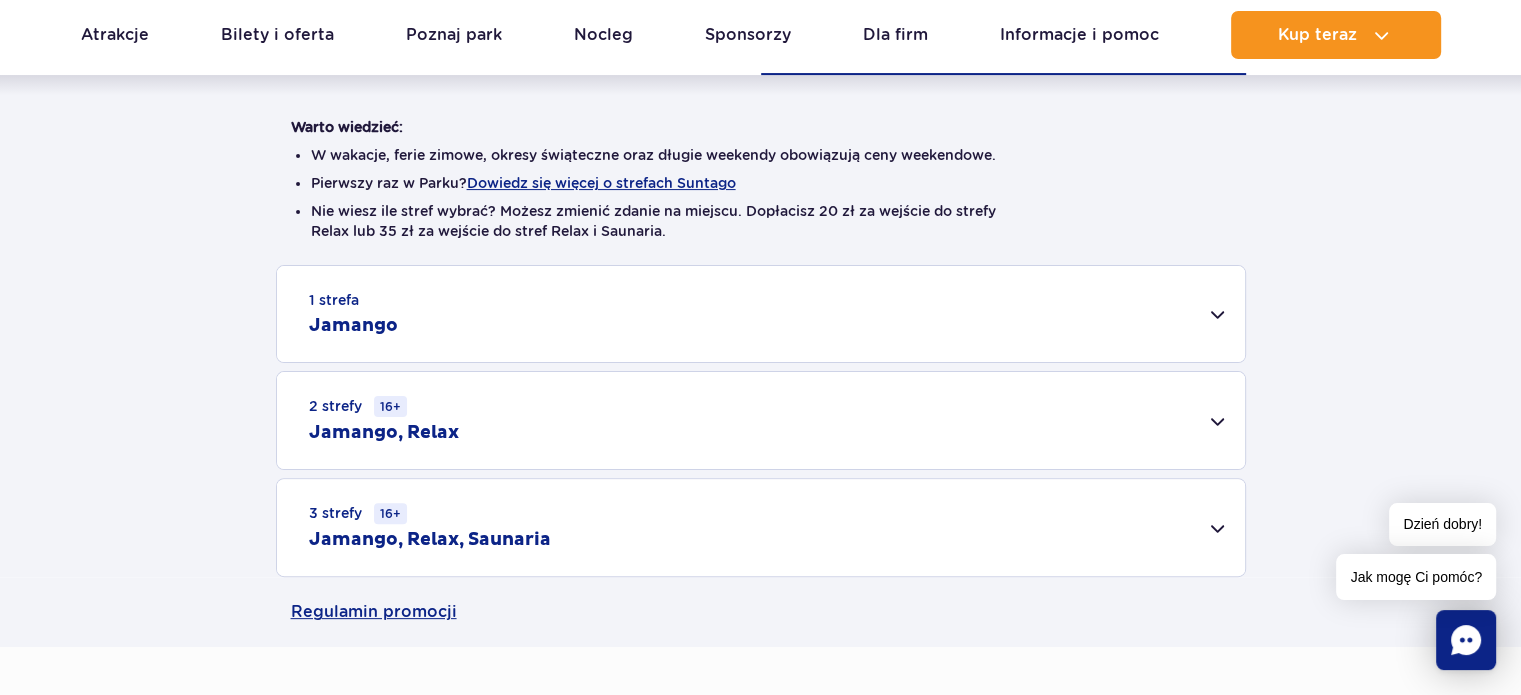 scroll, scrollTop: 500, scrollLeft: 0, axis: vertical 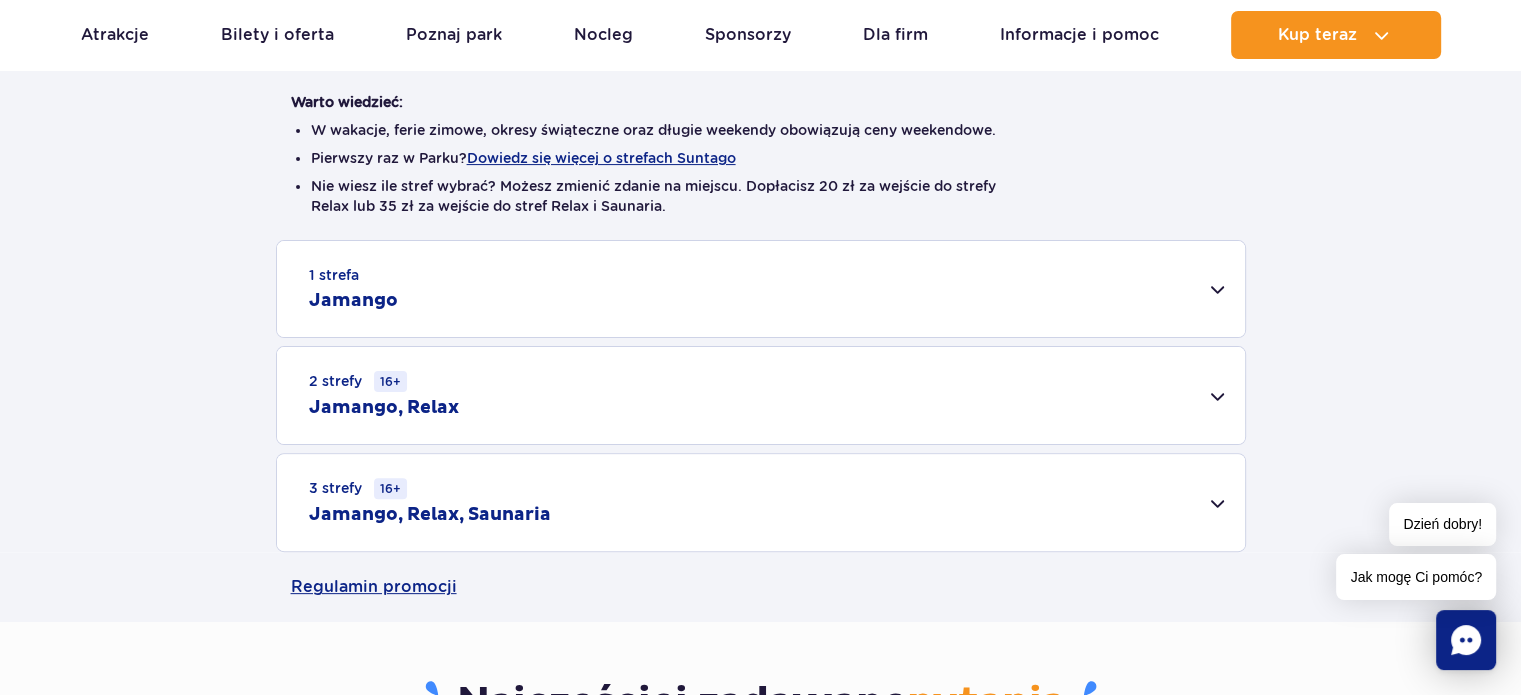 click on "2 strefy  16+
Jamango, Relax" at bounding box center (761, 395) 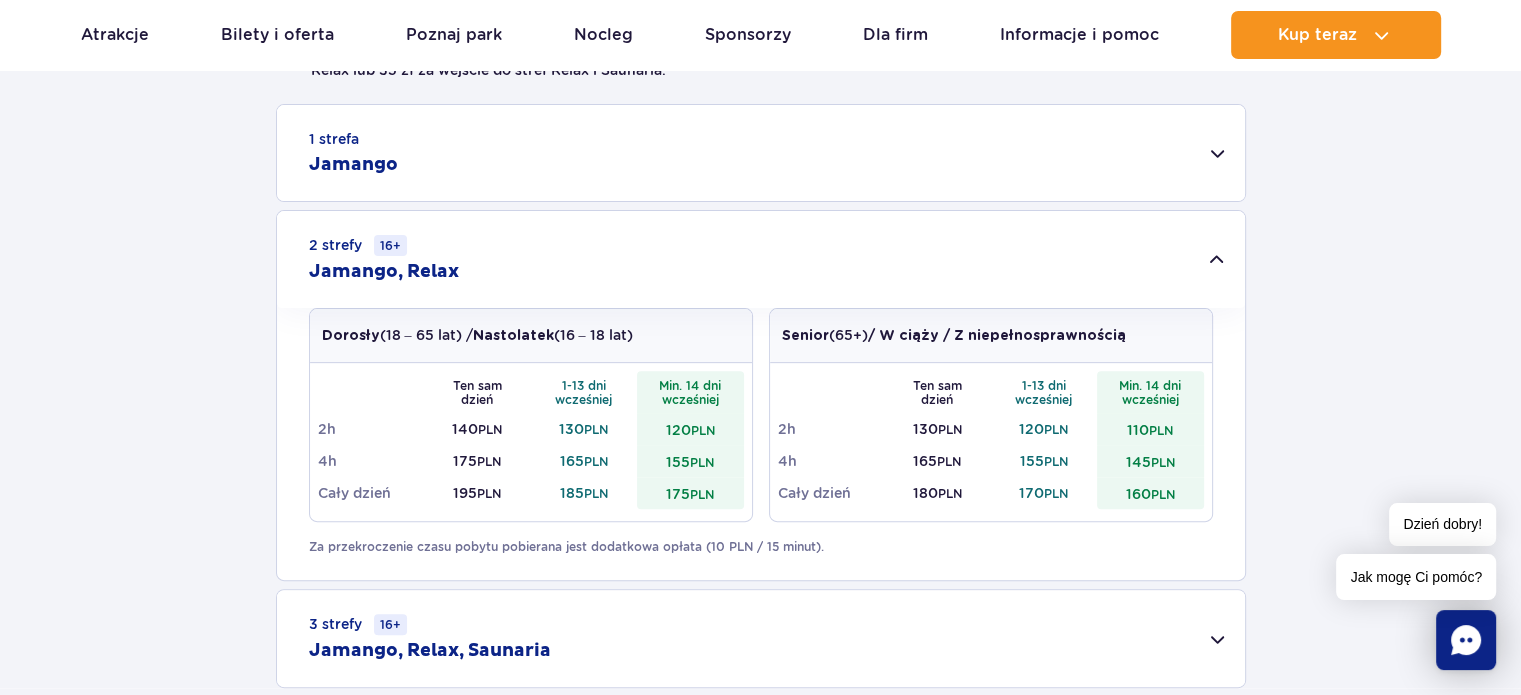 scroll, scrollTop: 700, scrollLeft: 0, axis: vertical 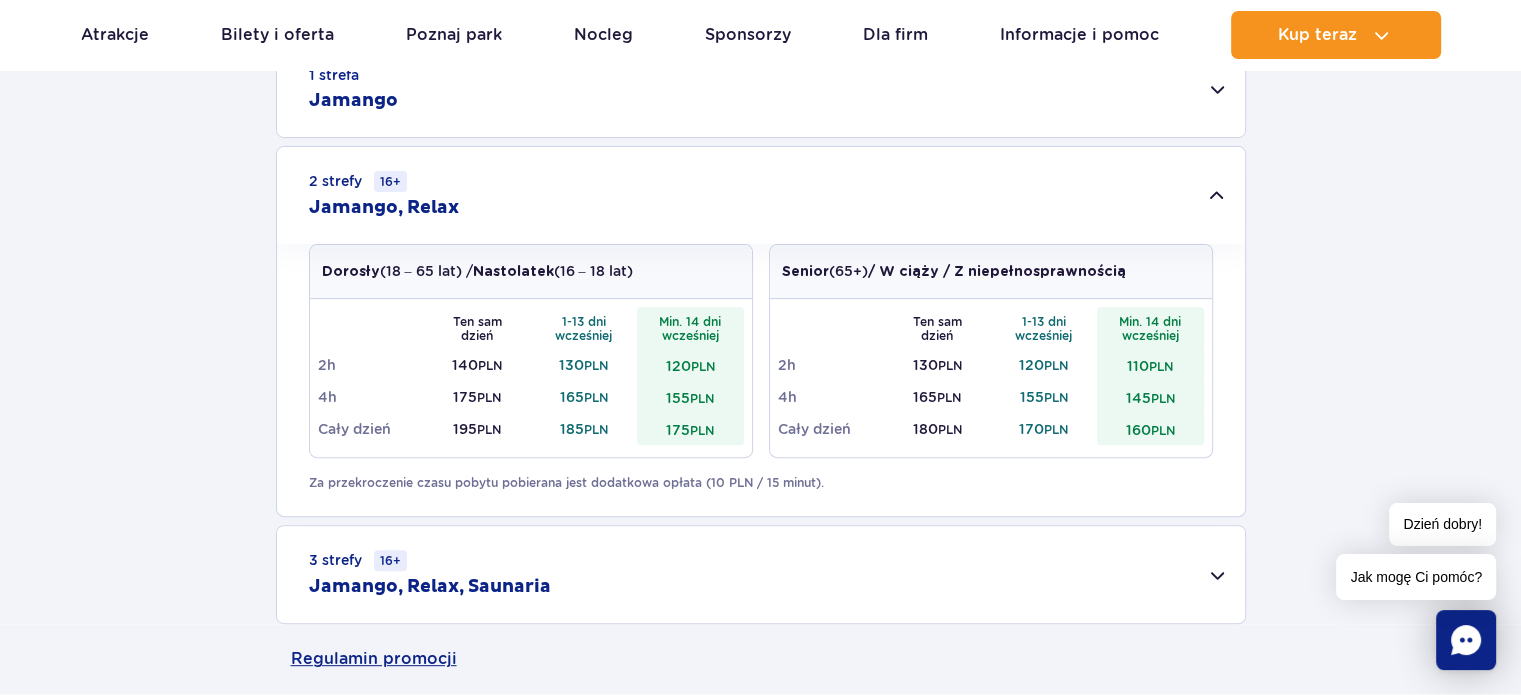 click on "2 strefy  16+
Jamango, Relax" at bounding box center [761, 195] 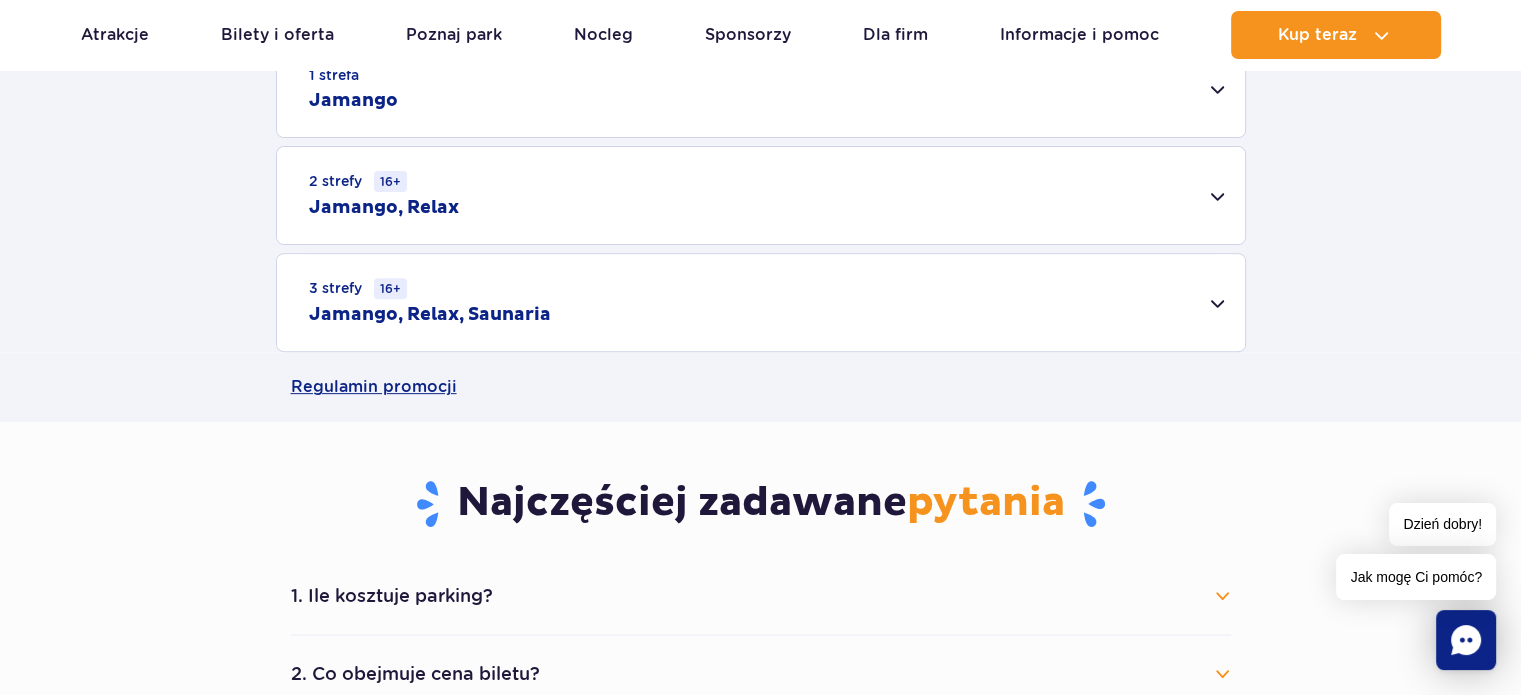 click on "3 strefy  16+
Jamango, Relax, Saunaria" at bounding box center [761, 302] 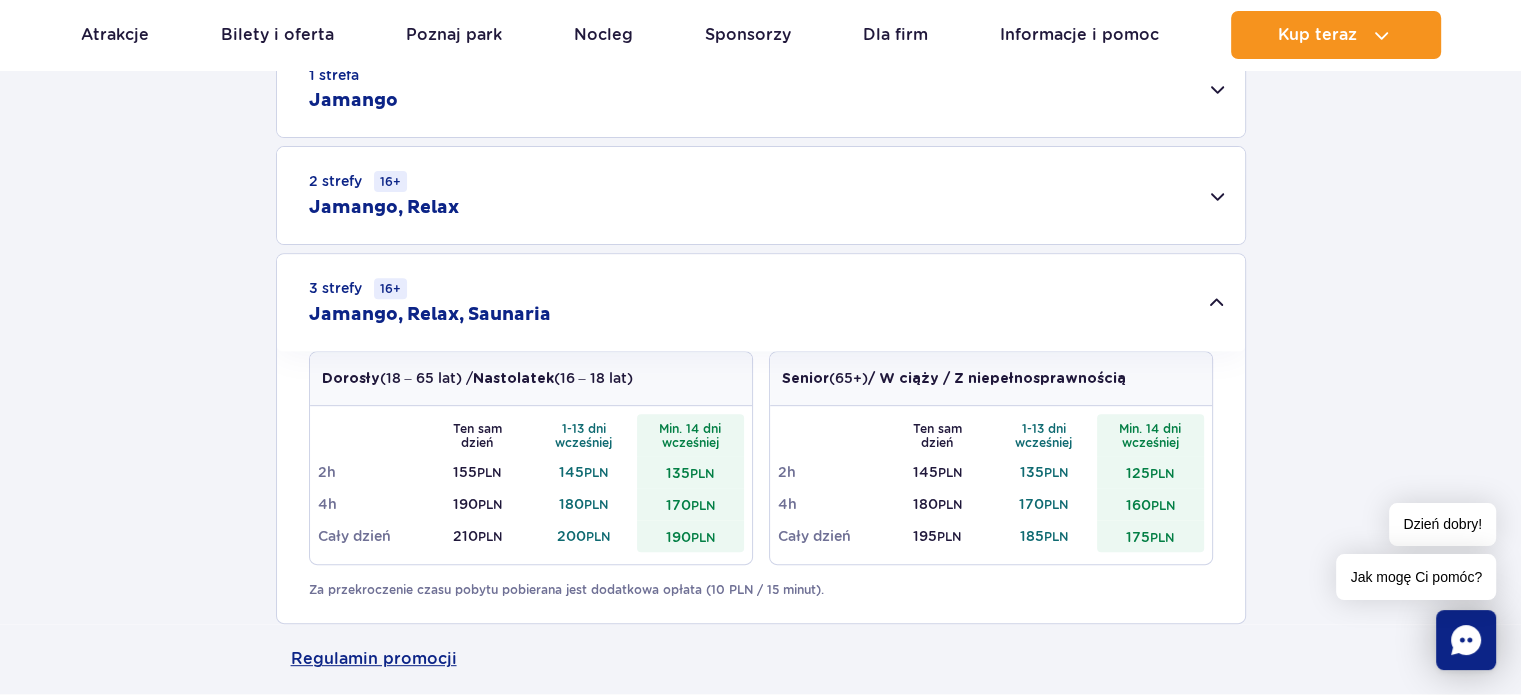 click on "3 strefy  16+
Jamango, Relax, Saunaria" at bounding box center [761, 302] 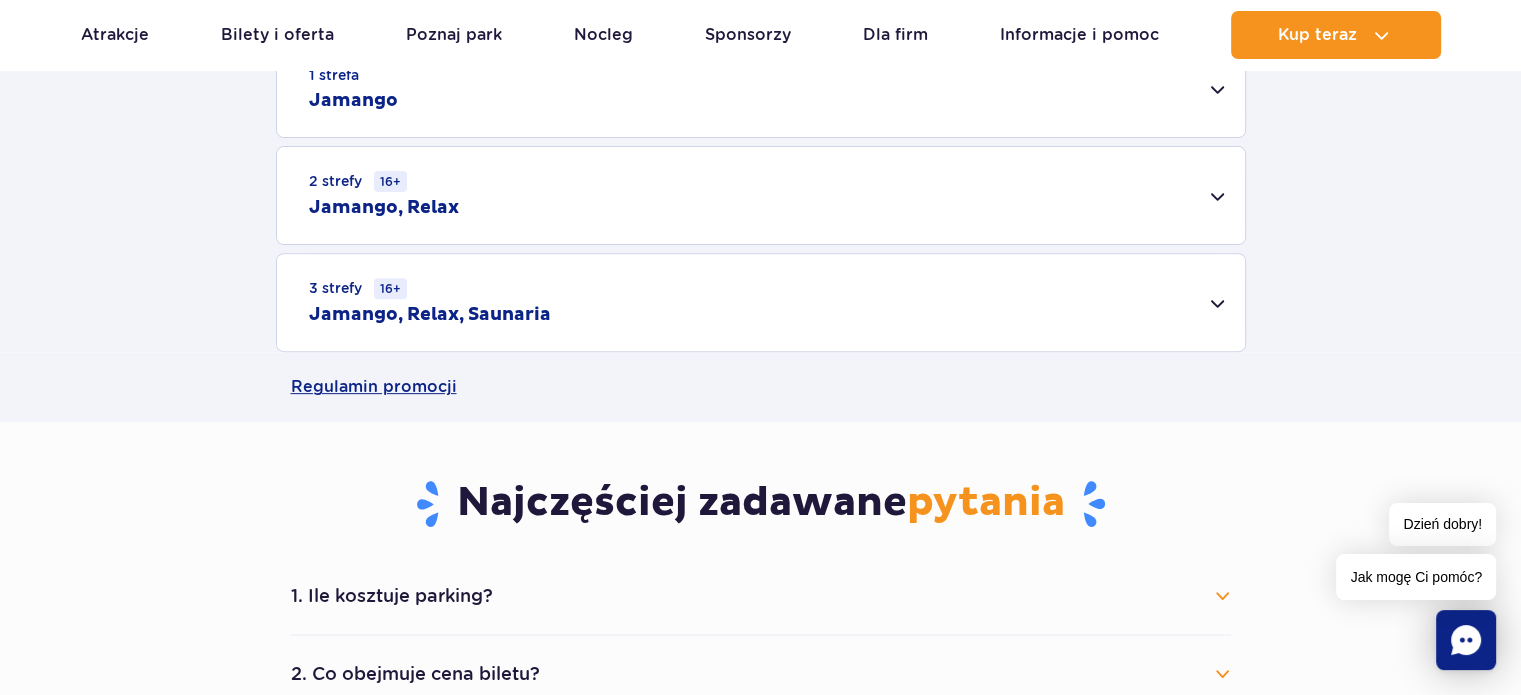 click on "3 strefy  16+
Jamango, Relax, Saunaria" at bounding box center (761, 302) 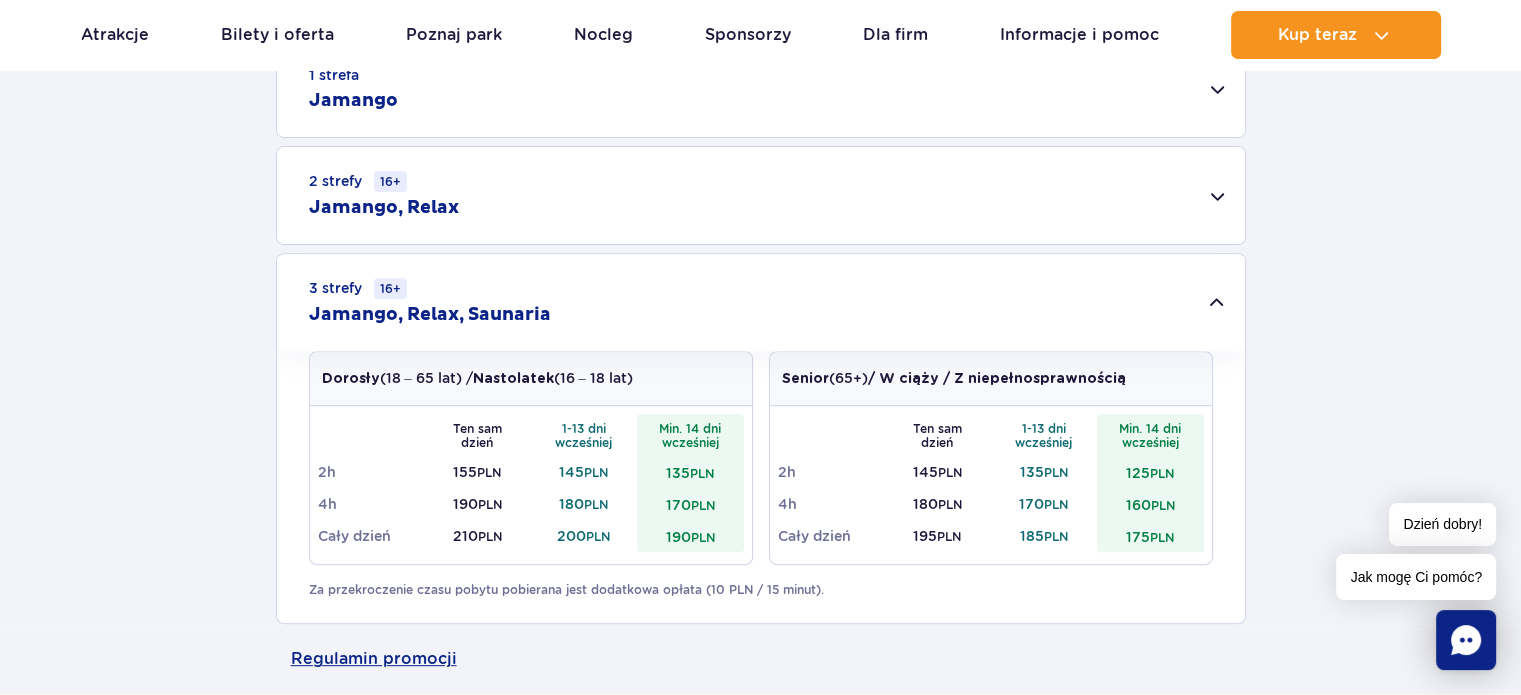 click on "3 strefy  16+
Jamango, Relax, Saunaria" at bounding box center (761, 302) 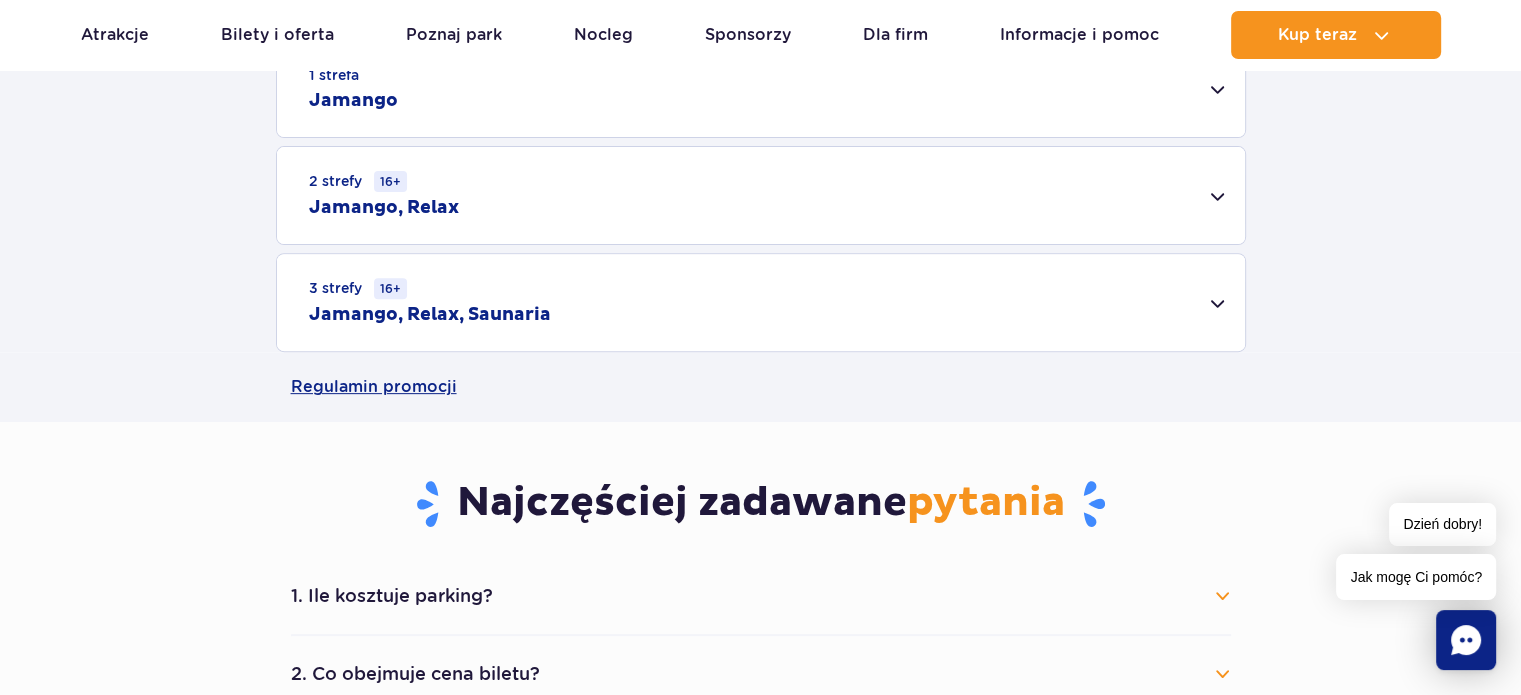 click on "3 strefy  16+
Jamango, Relax, Saunaria" at bounding box center (761, 302) 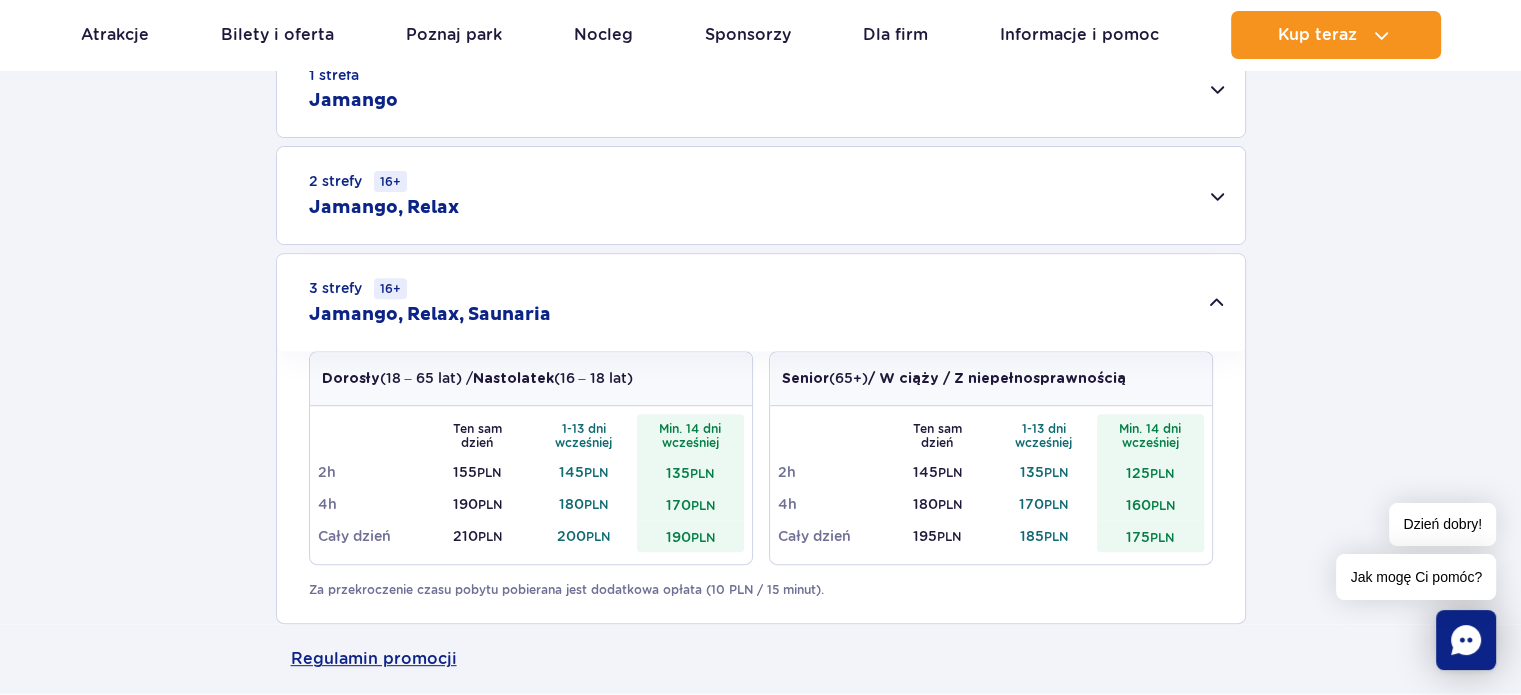 click on "3 strefy  16+
Jamango, Relax, Saunaria" at bounding box center [761, 302] 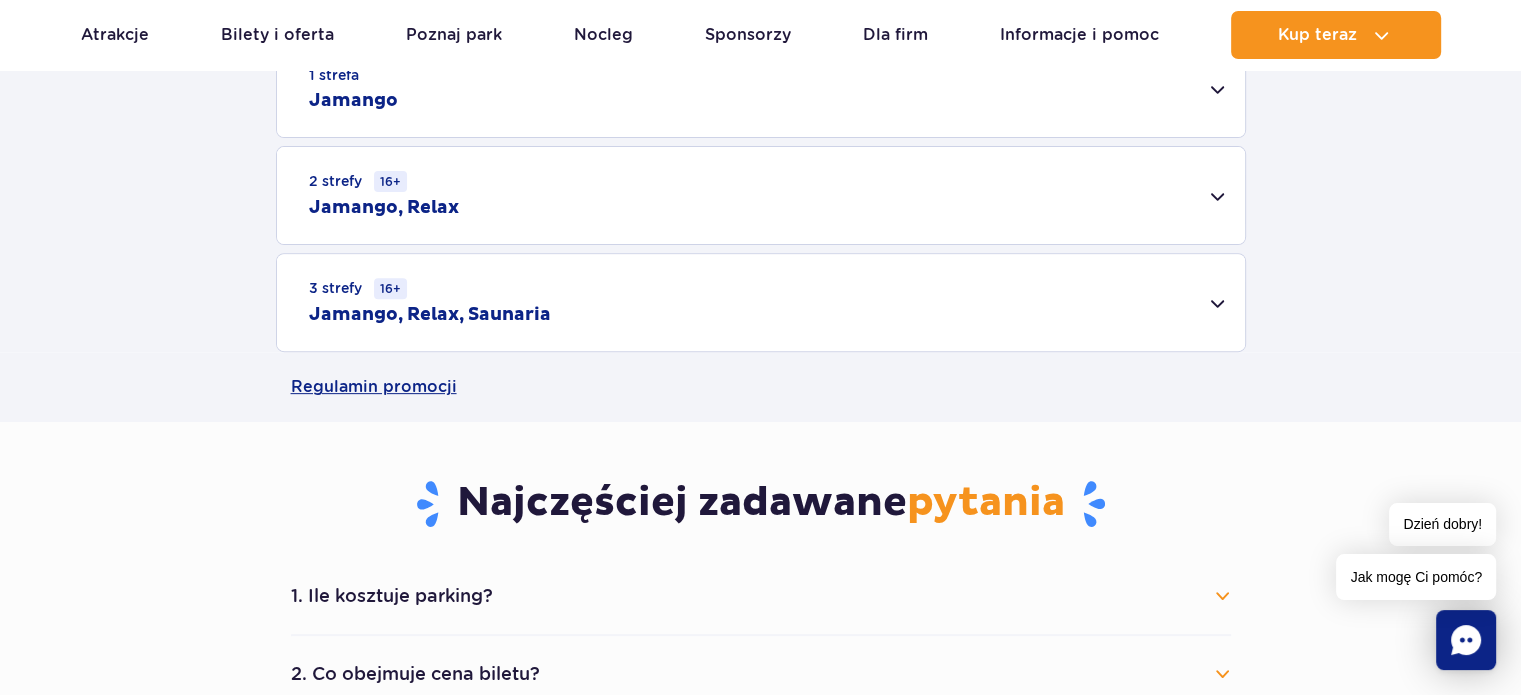 click on "2 strefy  16+
Jamango, Relax" at bounding box center [761, 195] 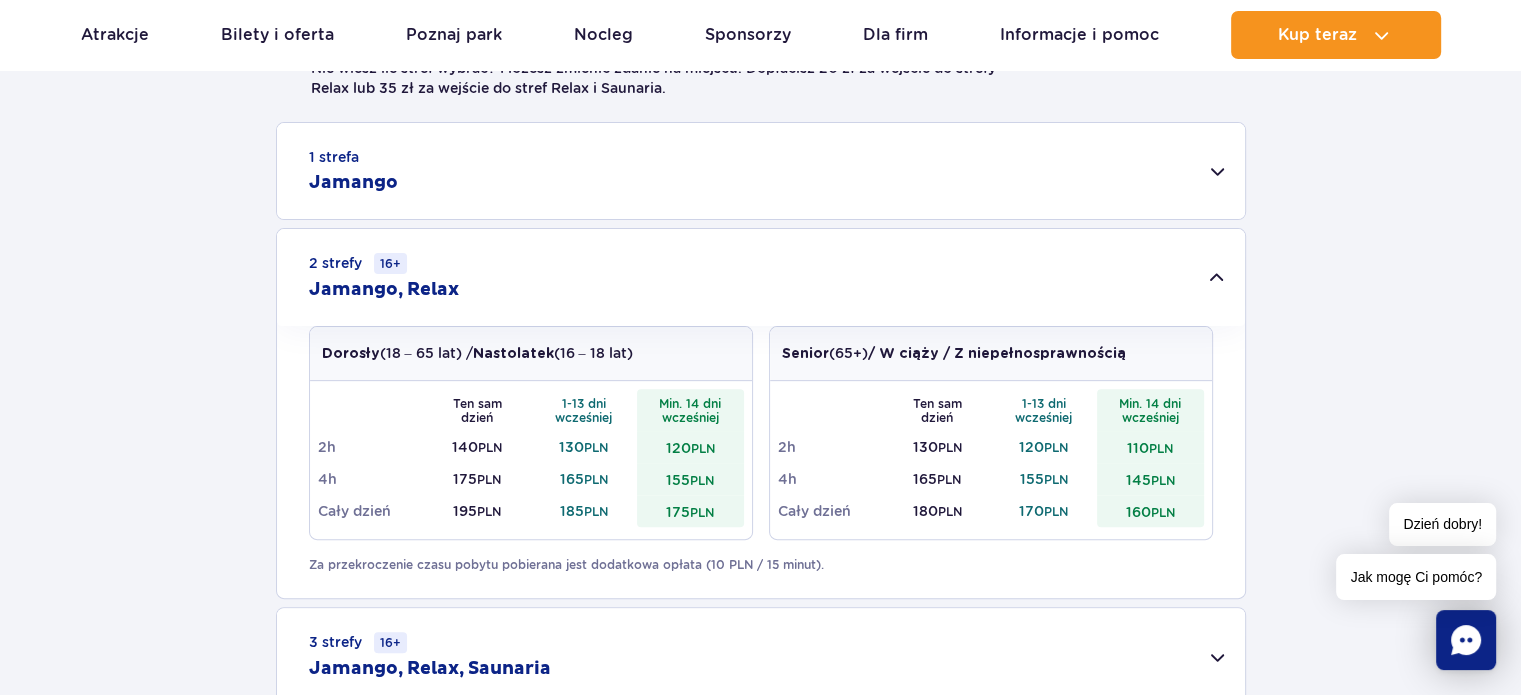scroll, scrollTop: 600, scrollLeft: 0, axis: vertical 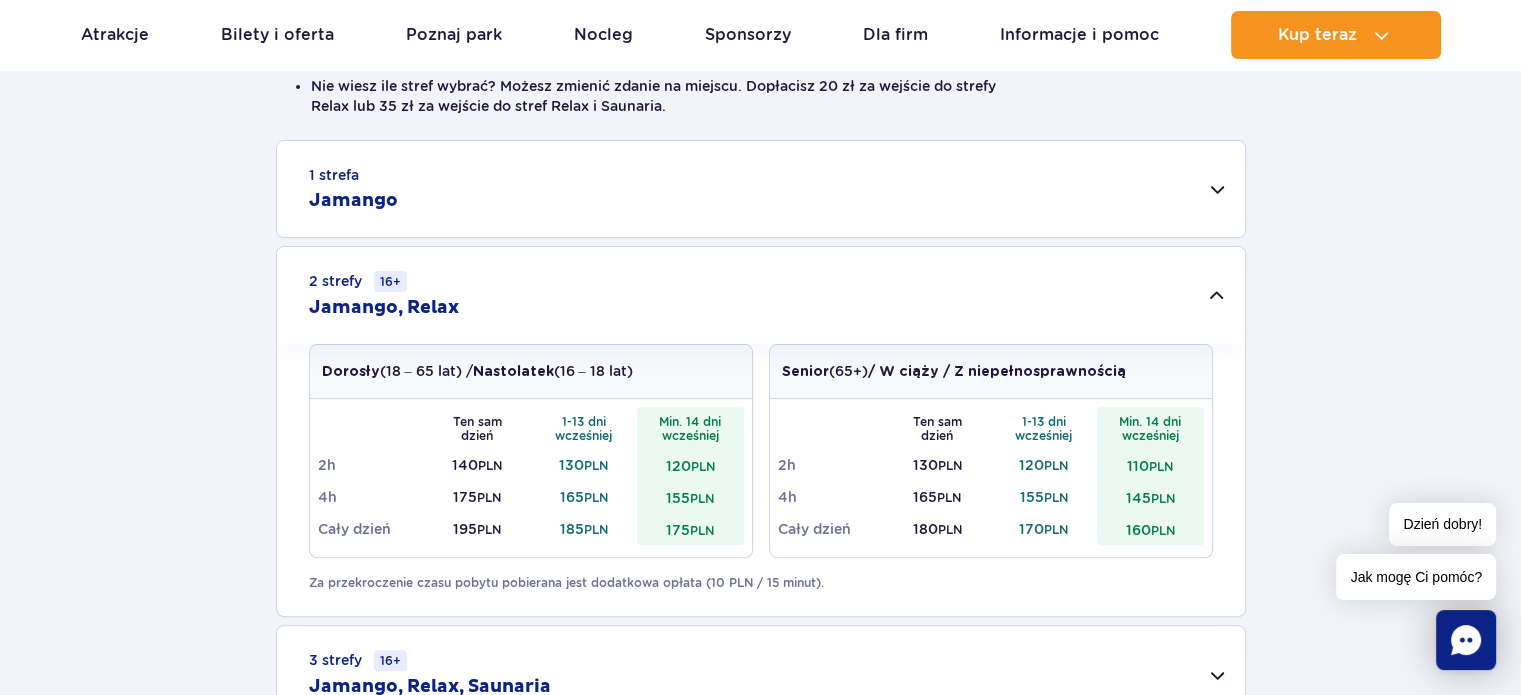 click on "1 strefa
Jamango" at bounding box center [761, 189] 